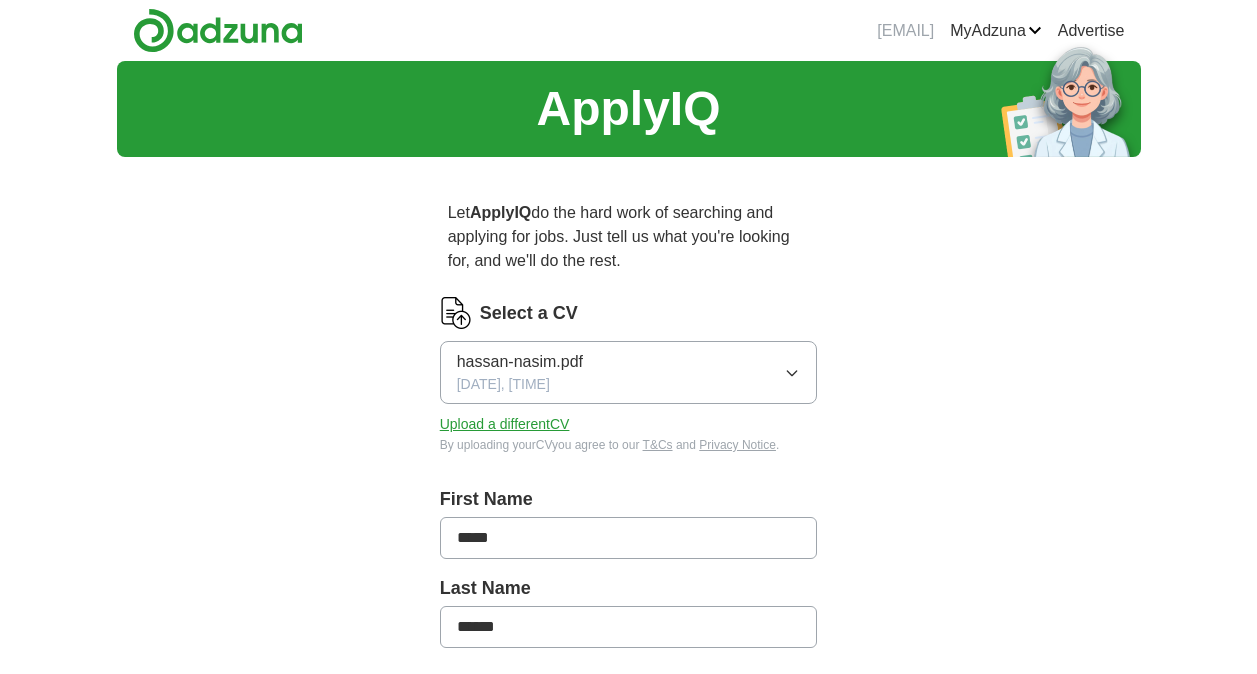 scroll, scrollTop: 0, scrollLeft: 0, axis: both 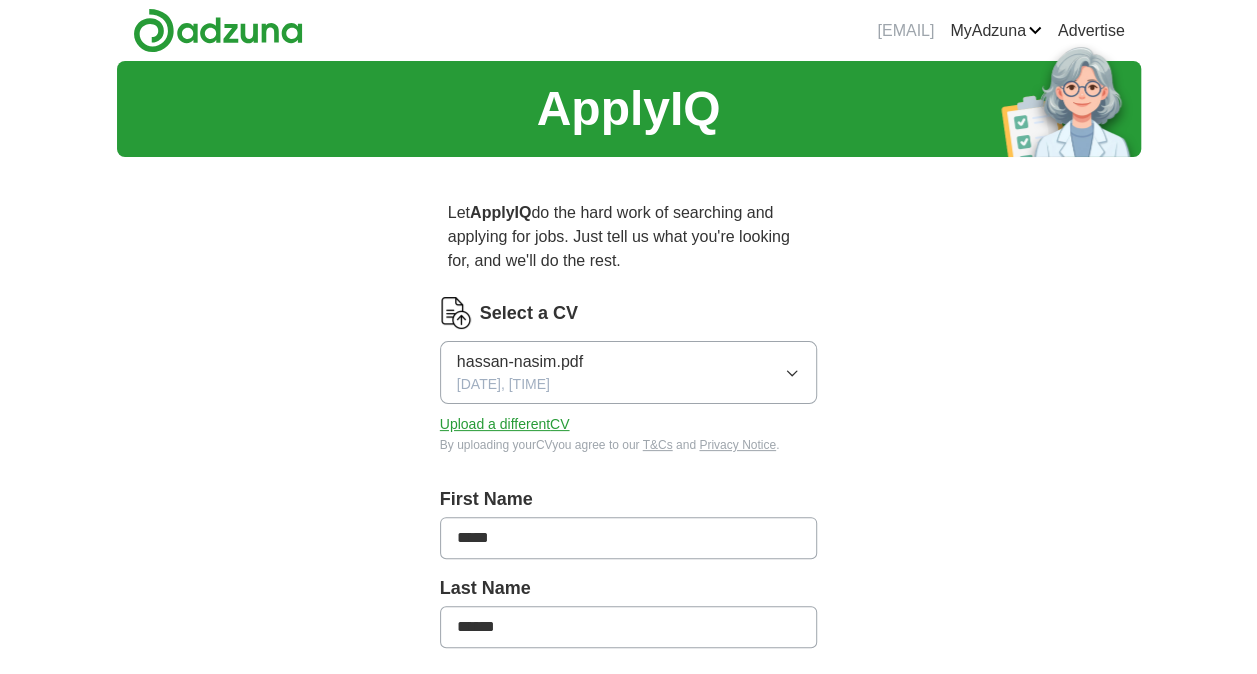 click on "hassan-nasim.pdf [DATE], [TIME]" at bounding box center [629, 372] 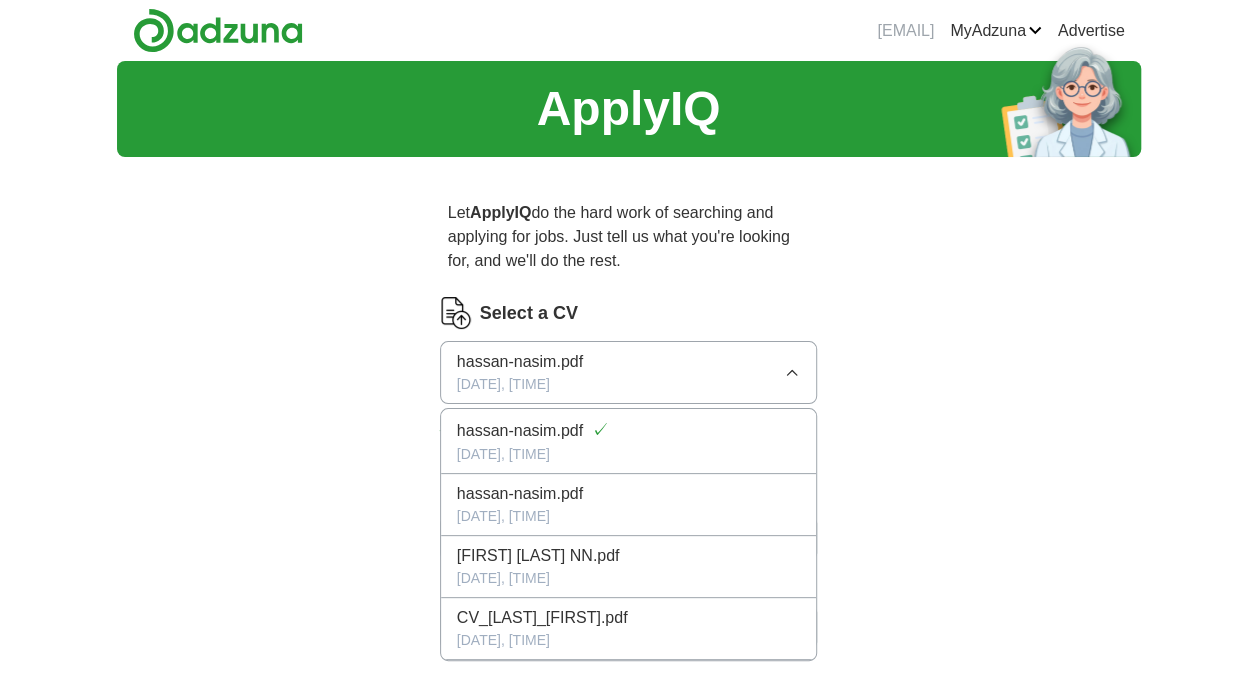 click on "hassan-nasim.pdf [DATE], [TIME]" at bounding box center [629, 372] 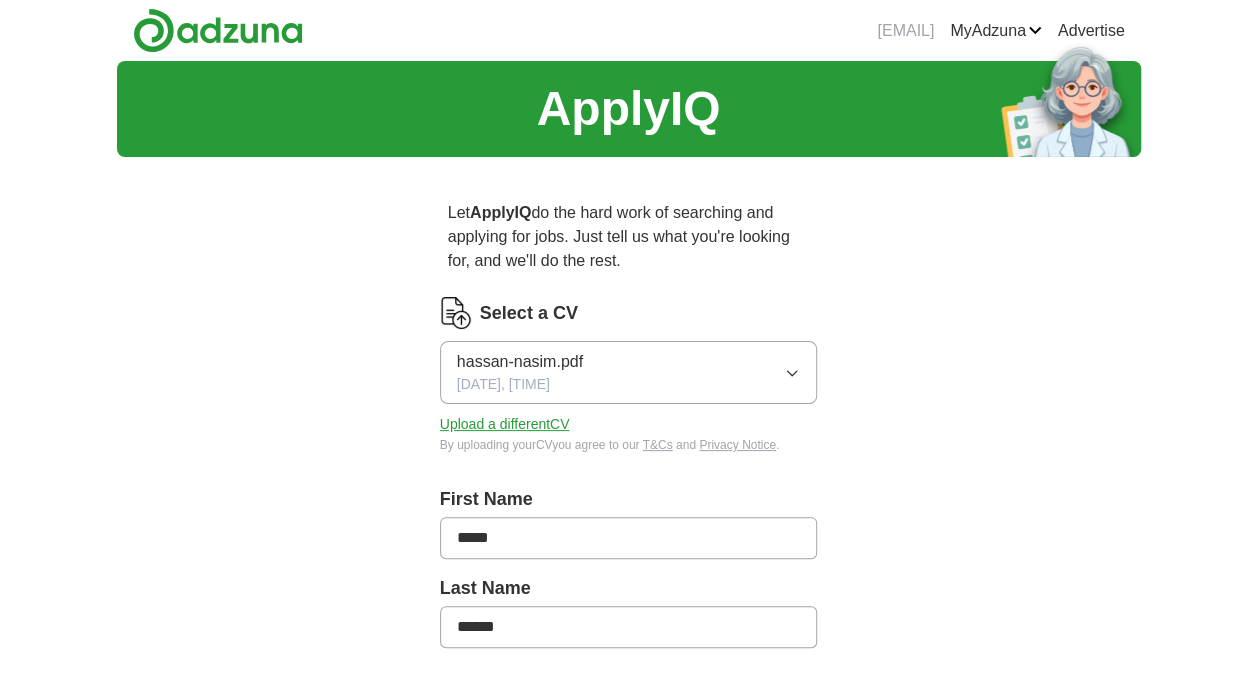 click on "Upload a different  CV" at bounding box center [505, 424] 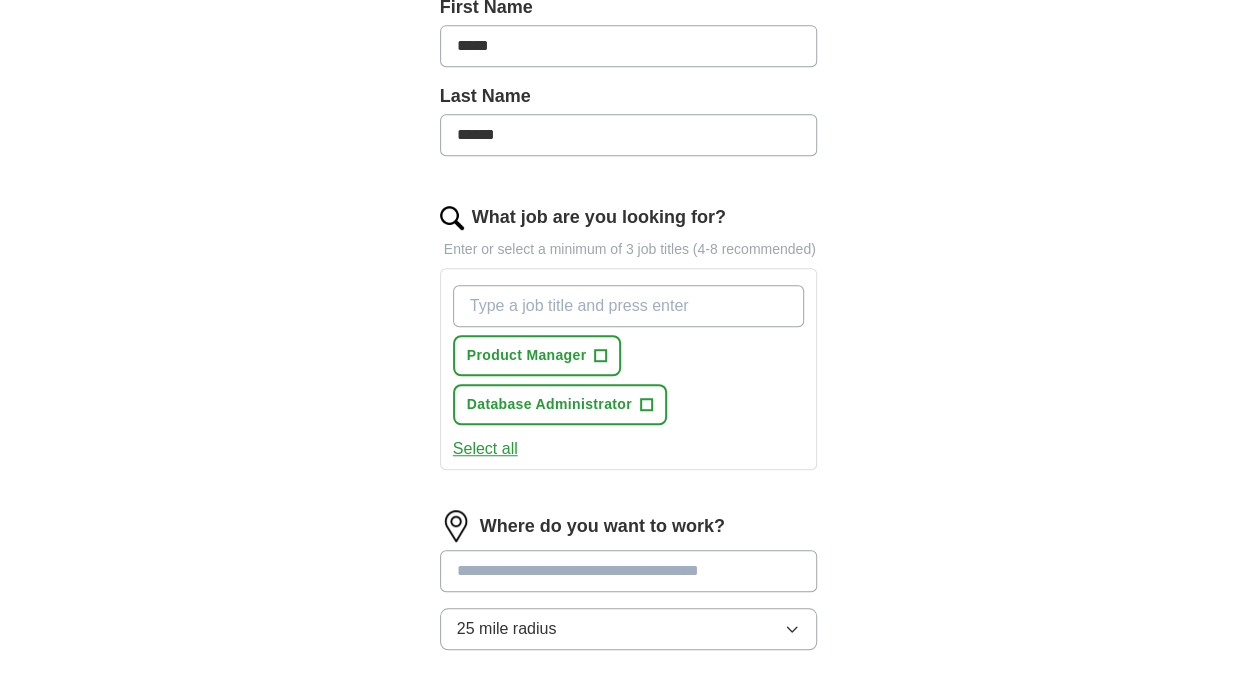 scroll, scrollTop: 500, scrollLeft: 0, axis: vertical 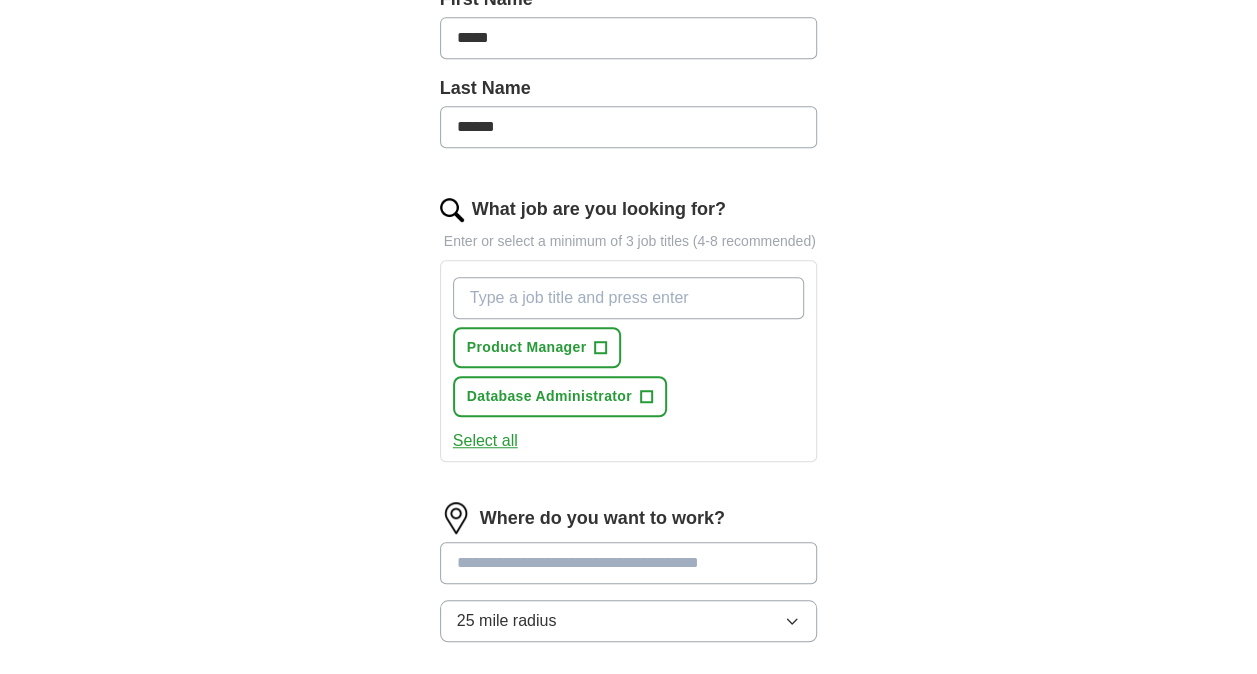 click on "What job are you looking for?" at bounding box center [629, 298] 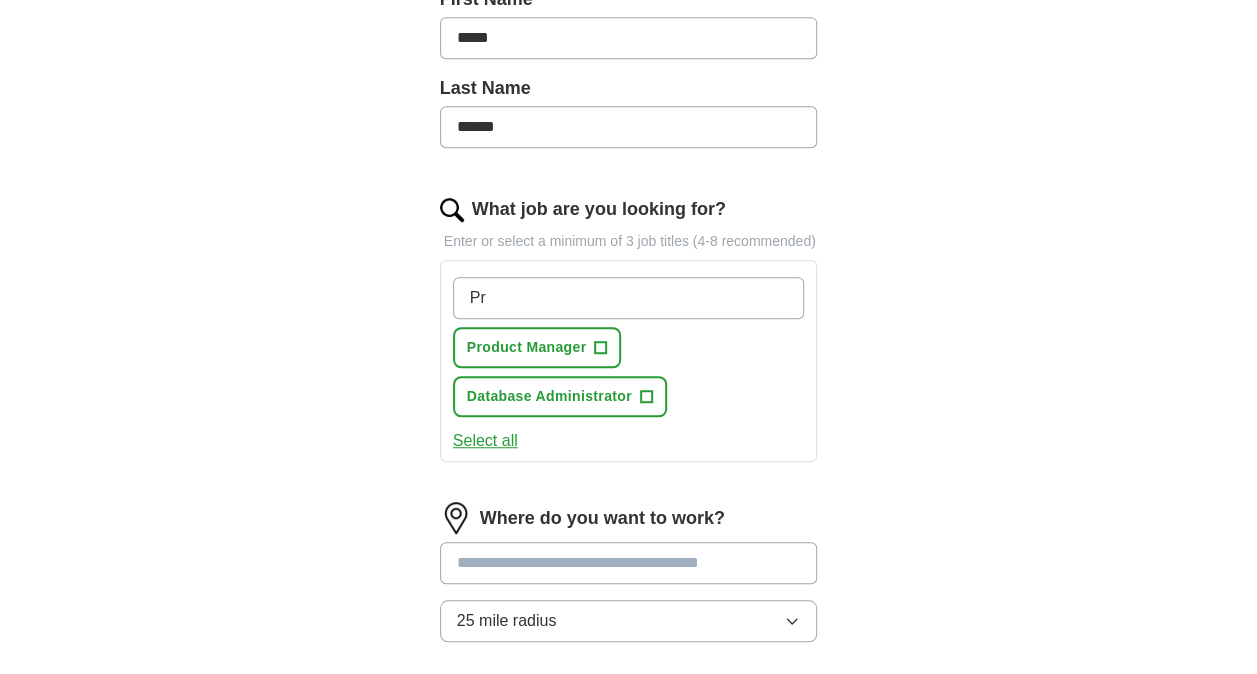 type on "P" 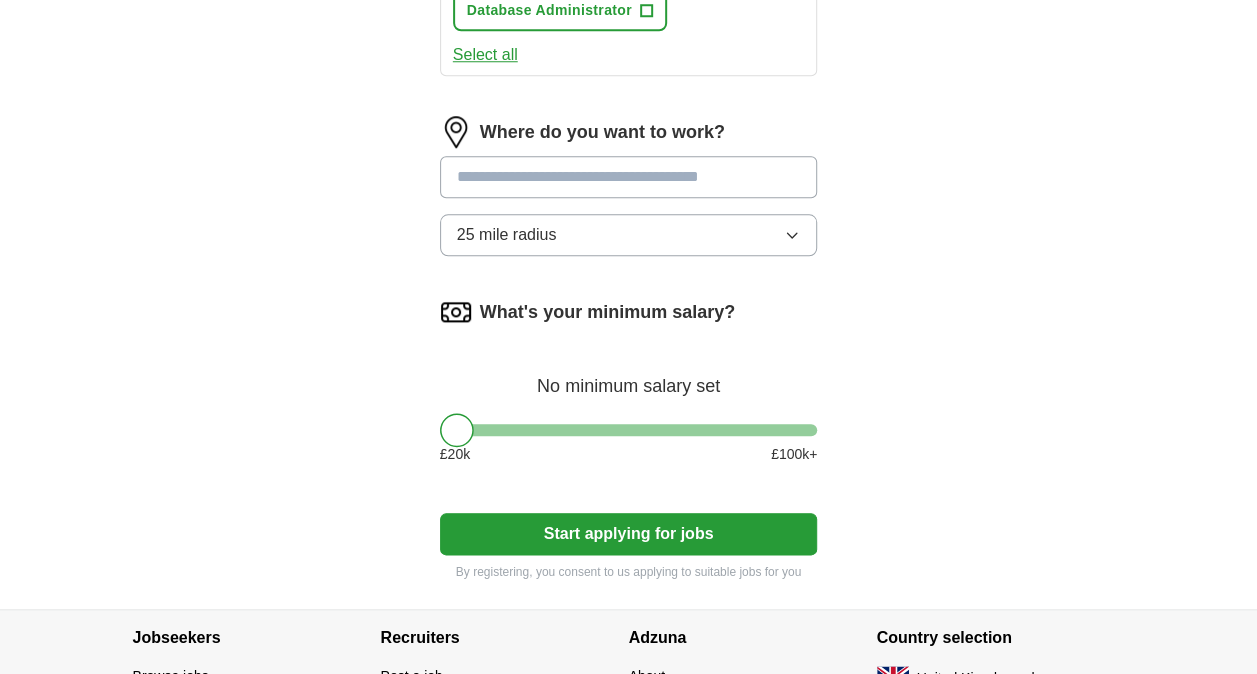 scroll, scrollTop: 1000, scrollLeft: 0, axis: vertical 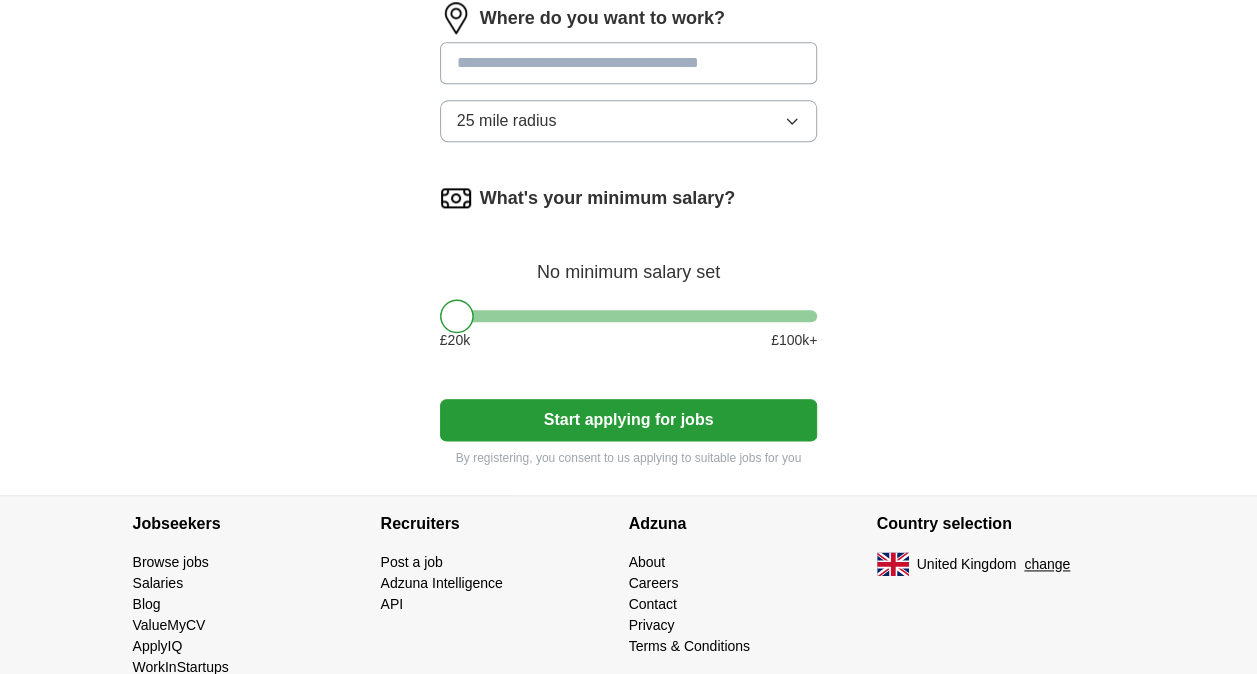 type on "Data Management Specialist" 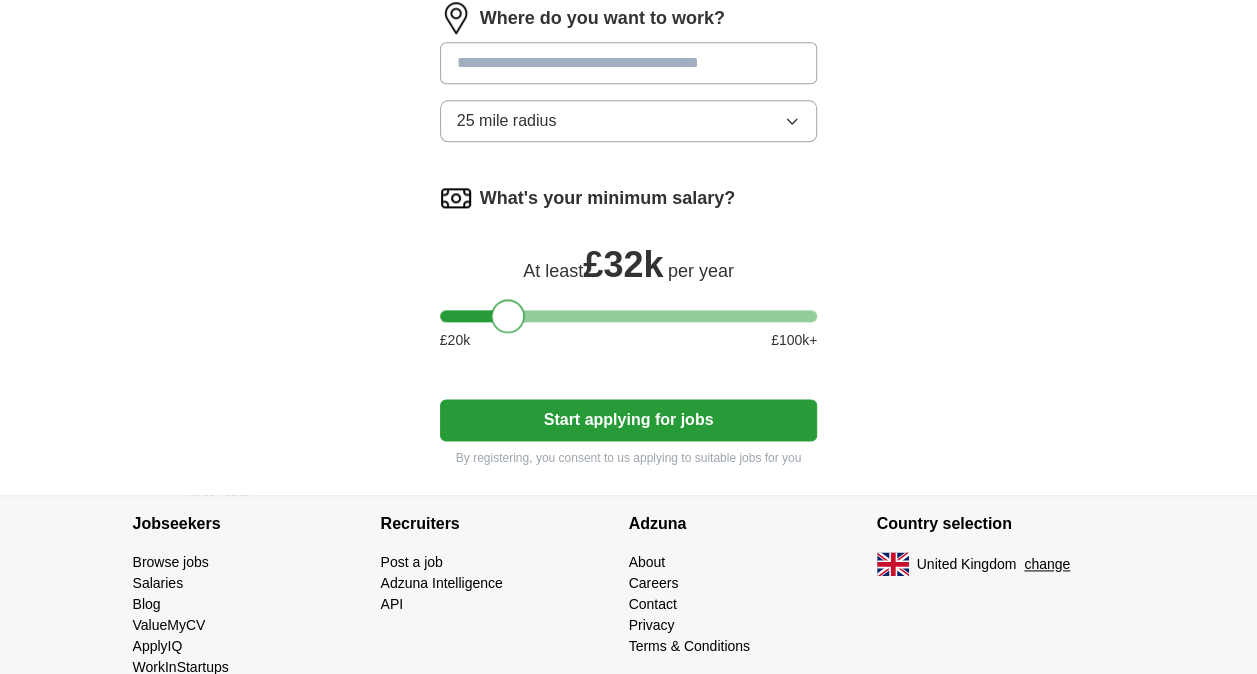 drag, startPoint x: 460, startPoint y: 314, endPoint x: 510, endPoint y: 316, distance: 50.039986 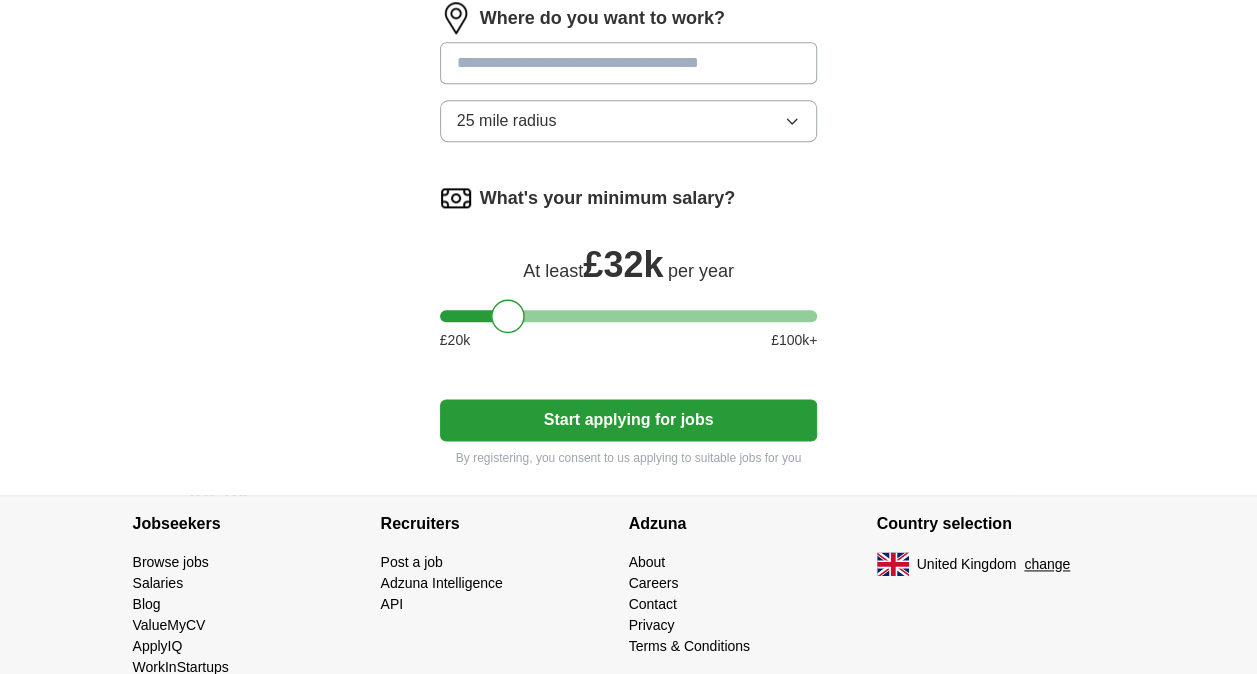 click on "Start applying for jobs" at bounding box center [629, 420] 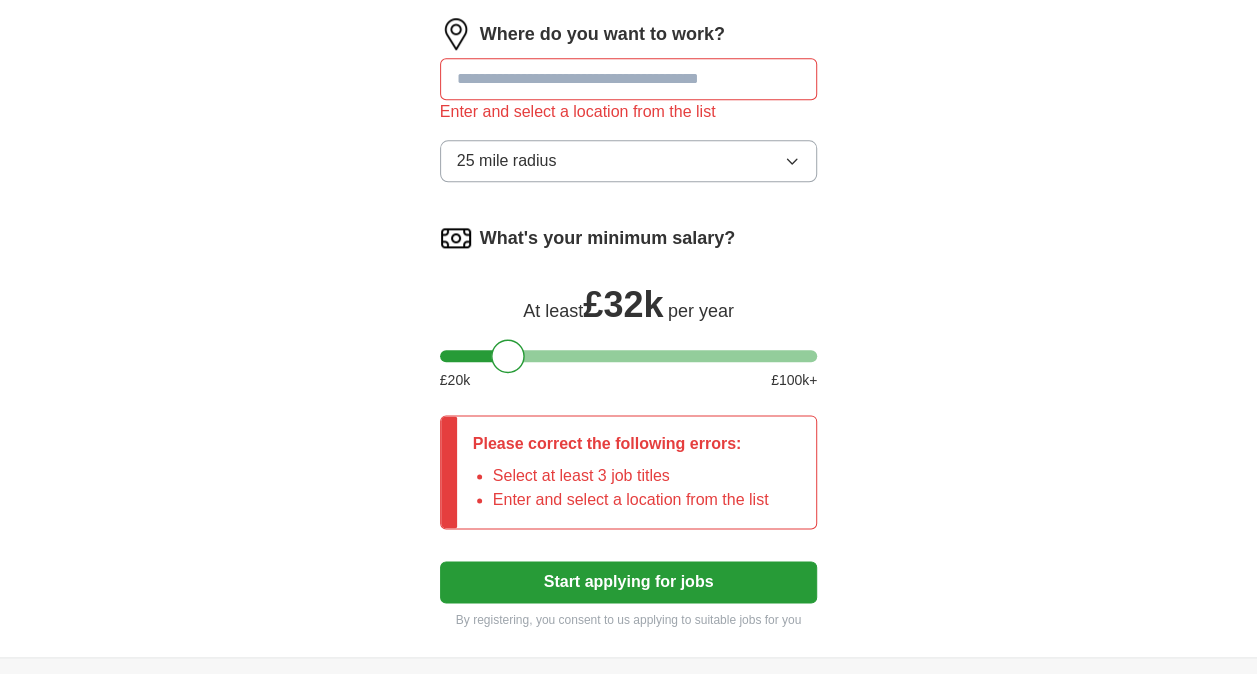 scroll, scrollTop: 908, scrollLeft: 0, axis: vertical 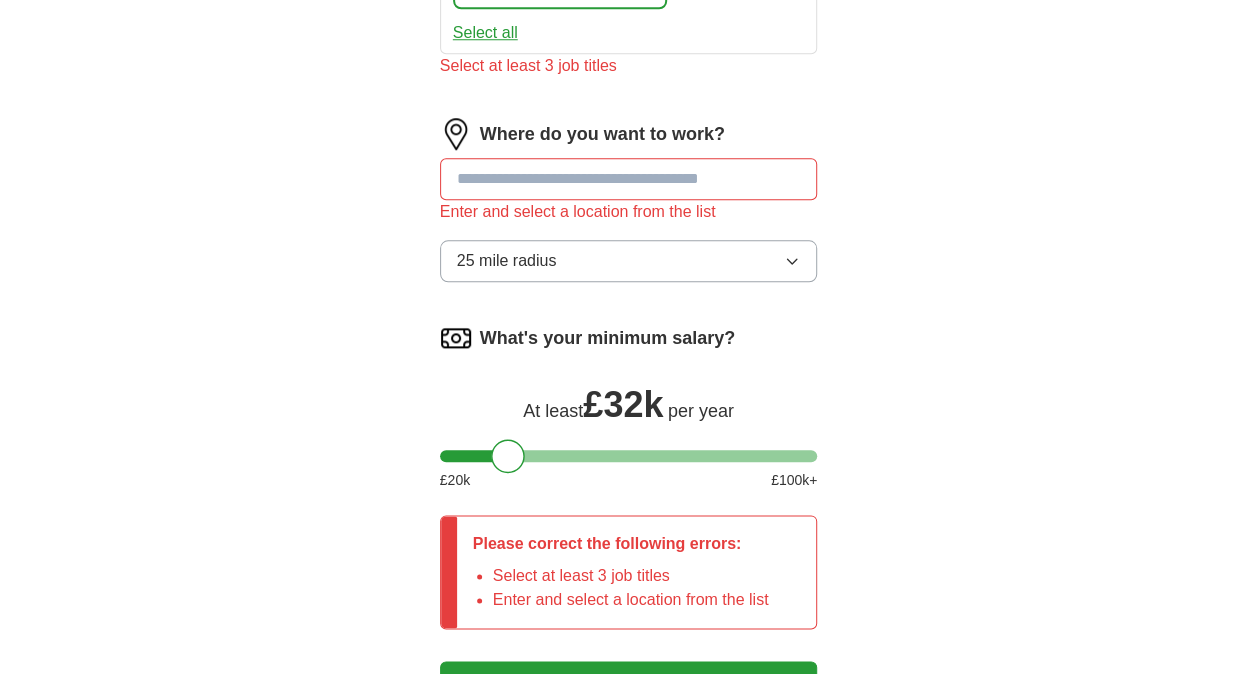 click at bounding box center (629, 179) 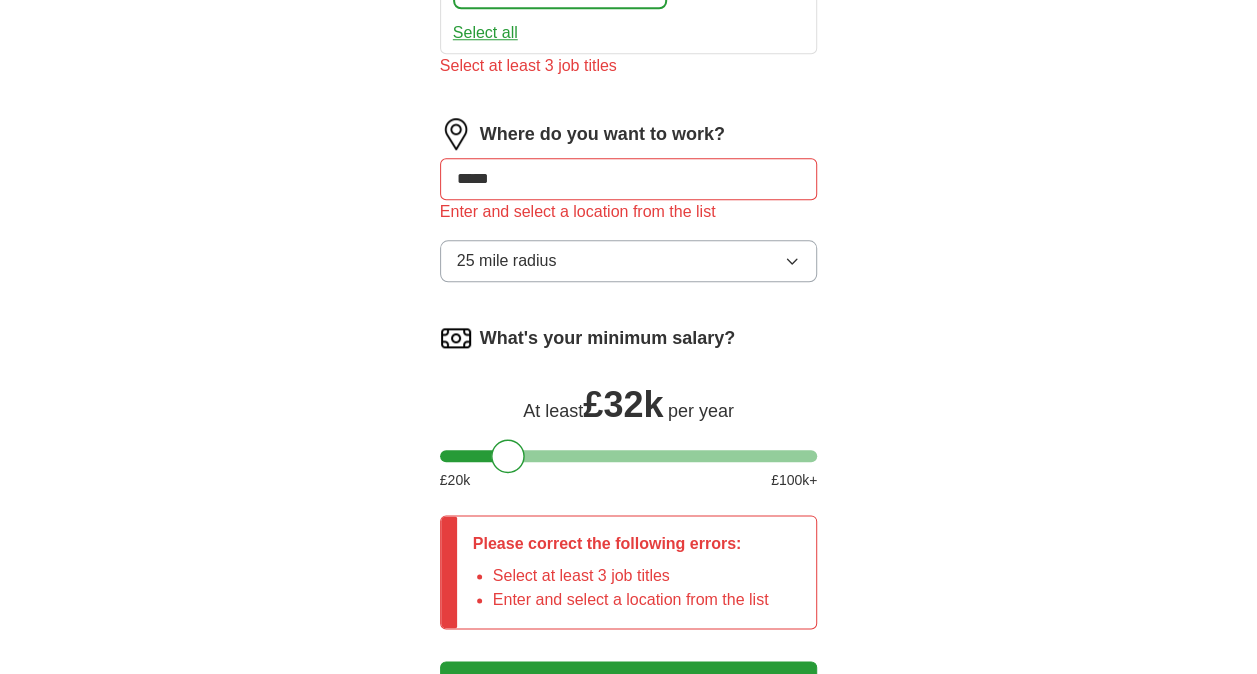 type on "****" 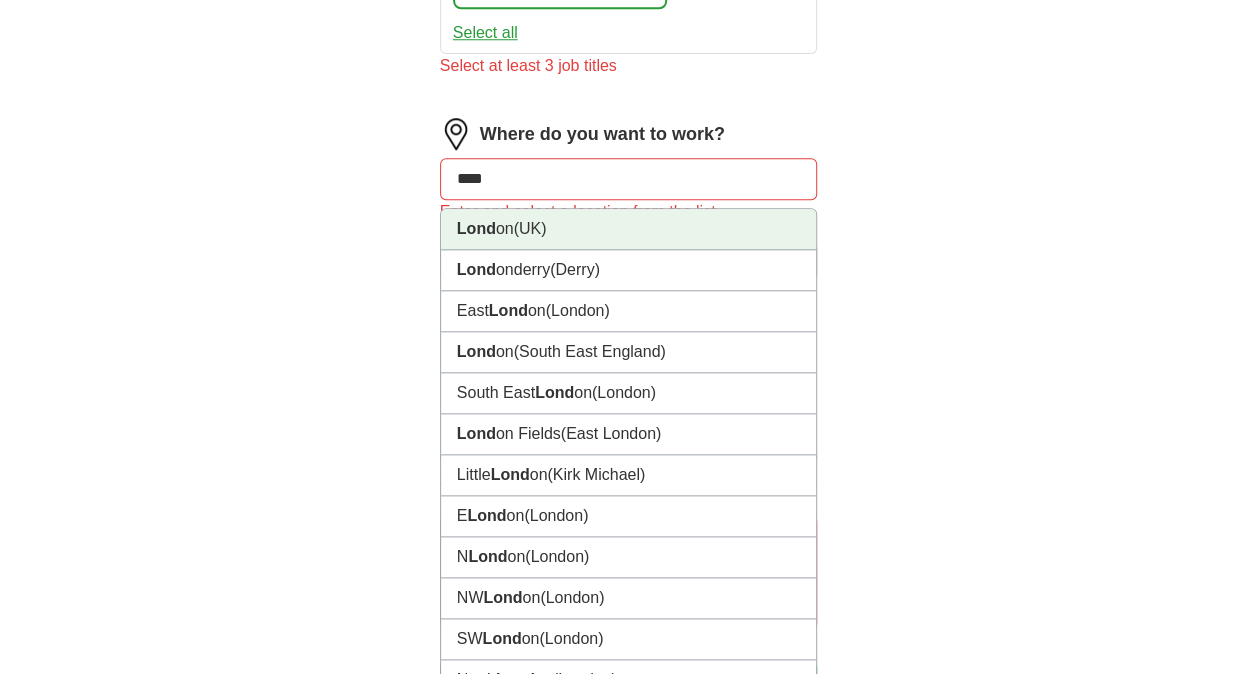 click on "[CITY]  ([COUNTRY])" at bounding box center [629, 229] 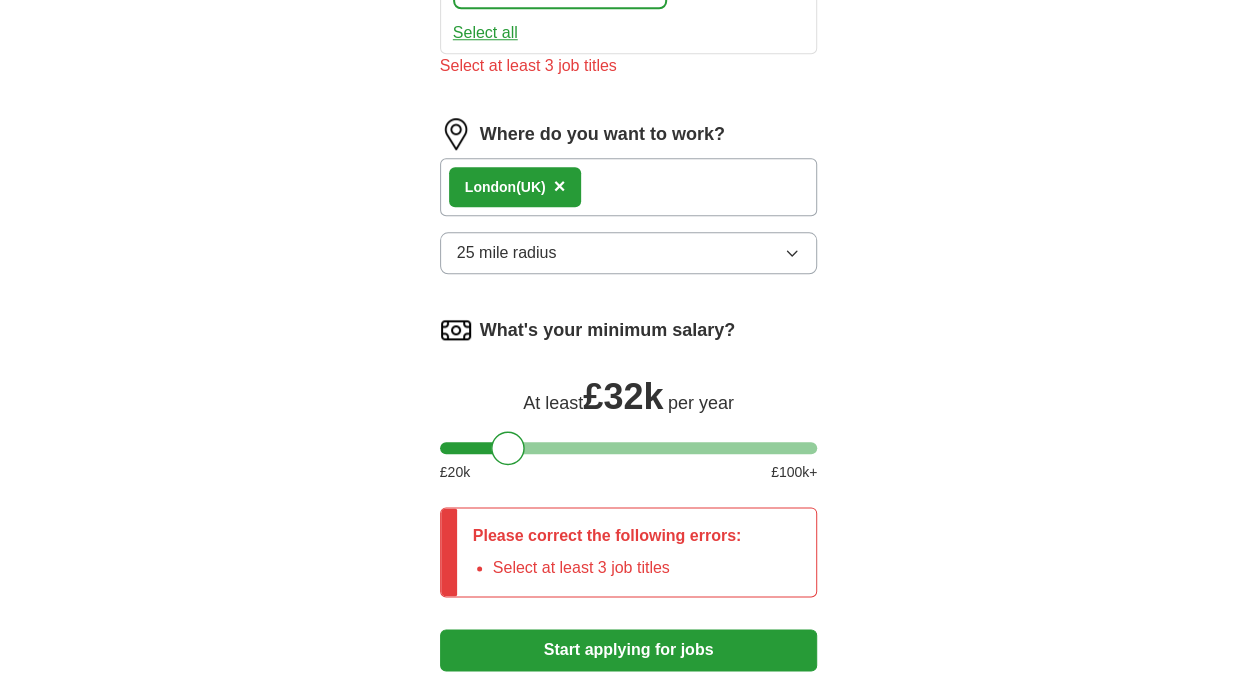 click on "25 mile radius" at bounding box center (507, 253) 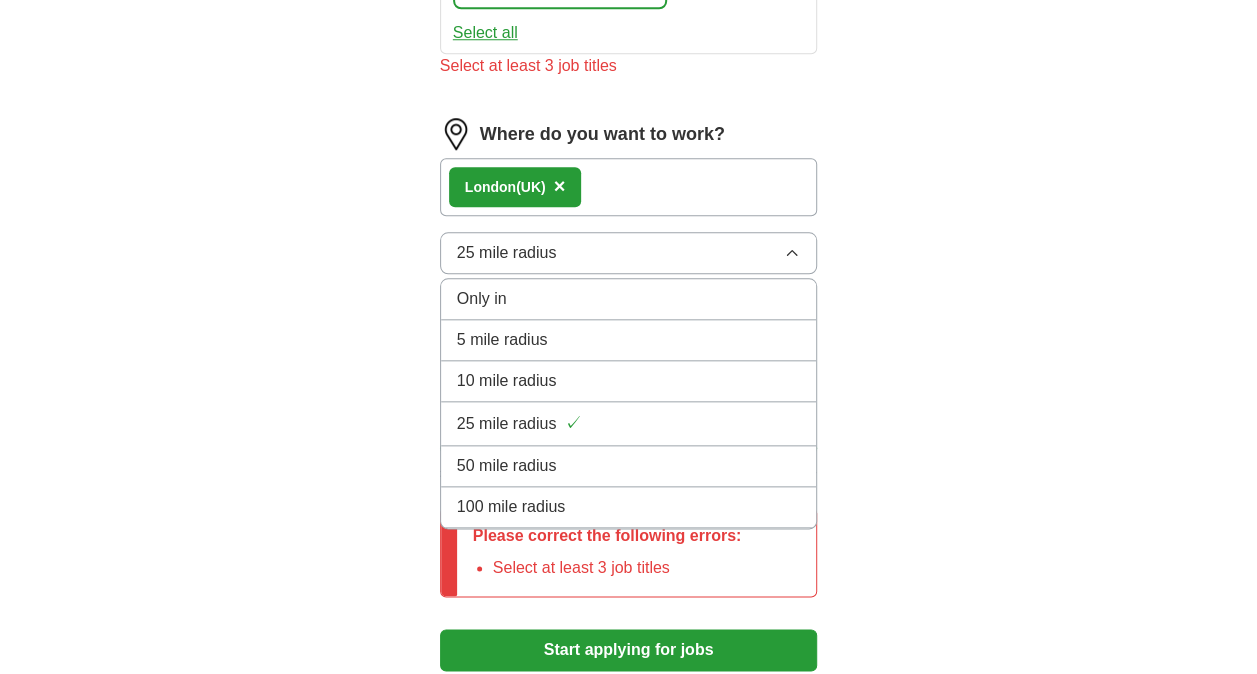 click on "50 mile radius" at bounding box center (629, 466) 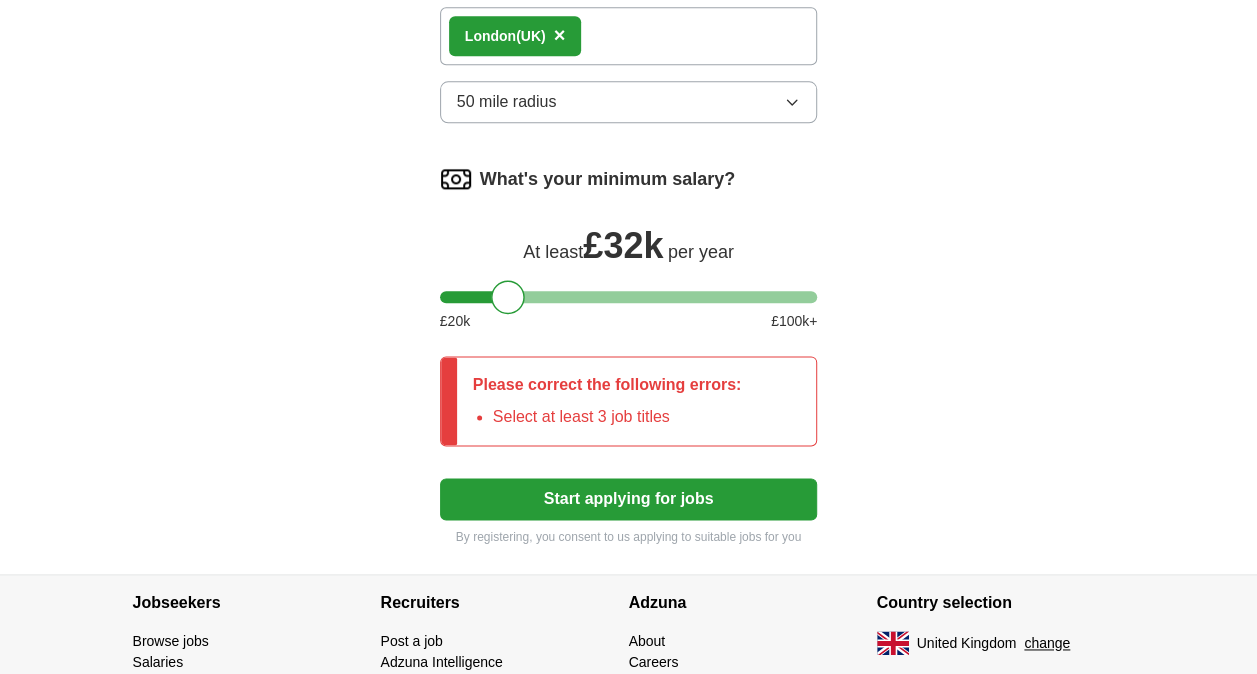 scroll, scrollTop: 1176, scrollLeft: 0, axis: vertical 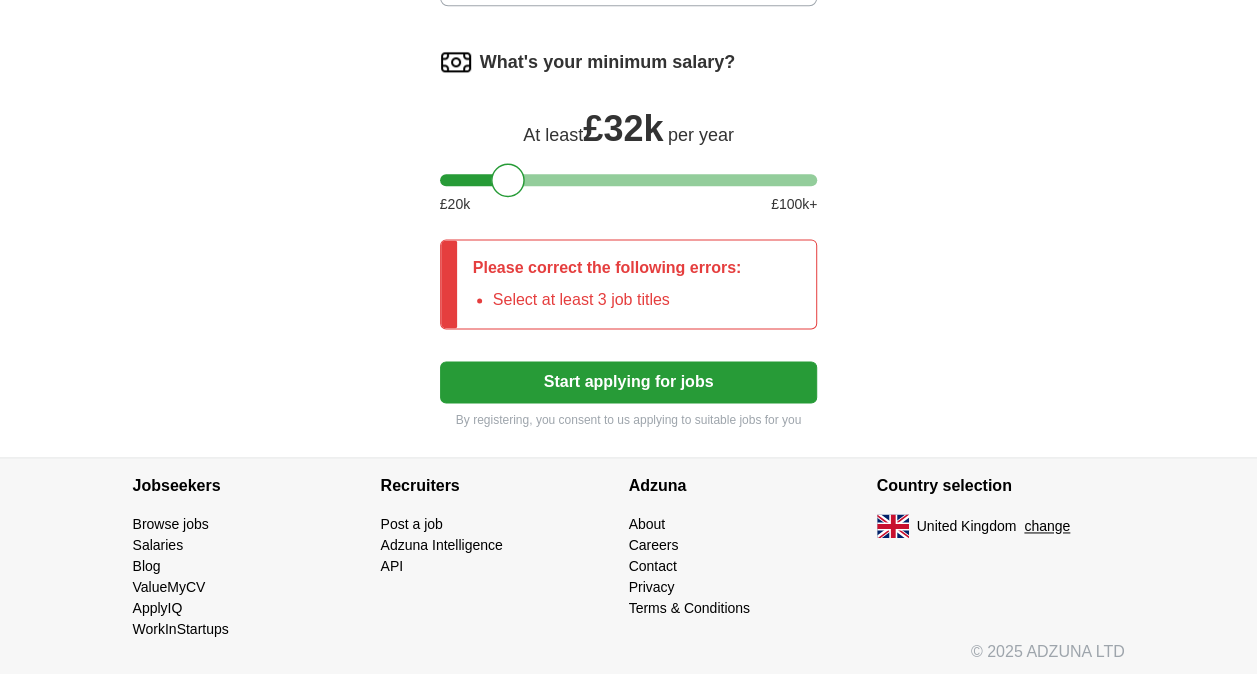 click on "Start applying for jobs" at bounding box center [629, 382] 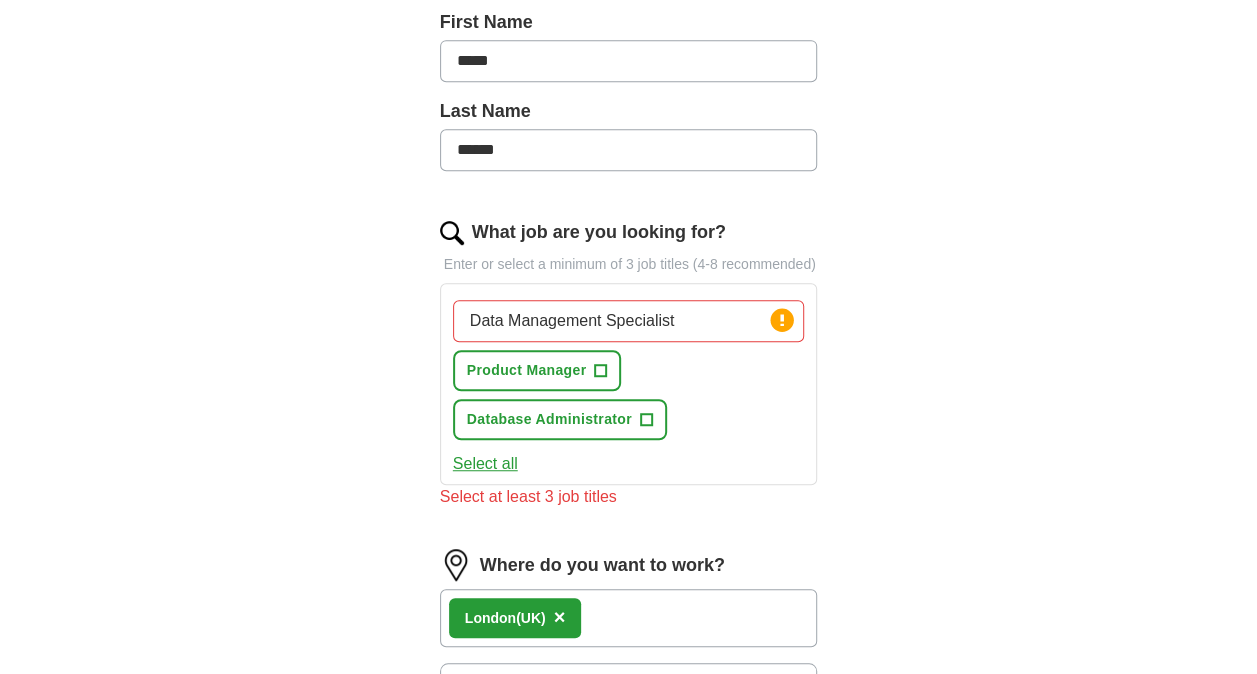 scroll, scrollTop: 476, scrollLeft: 0, axis: vertical 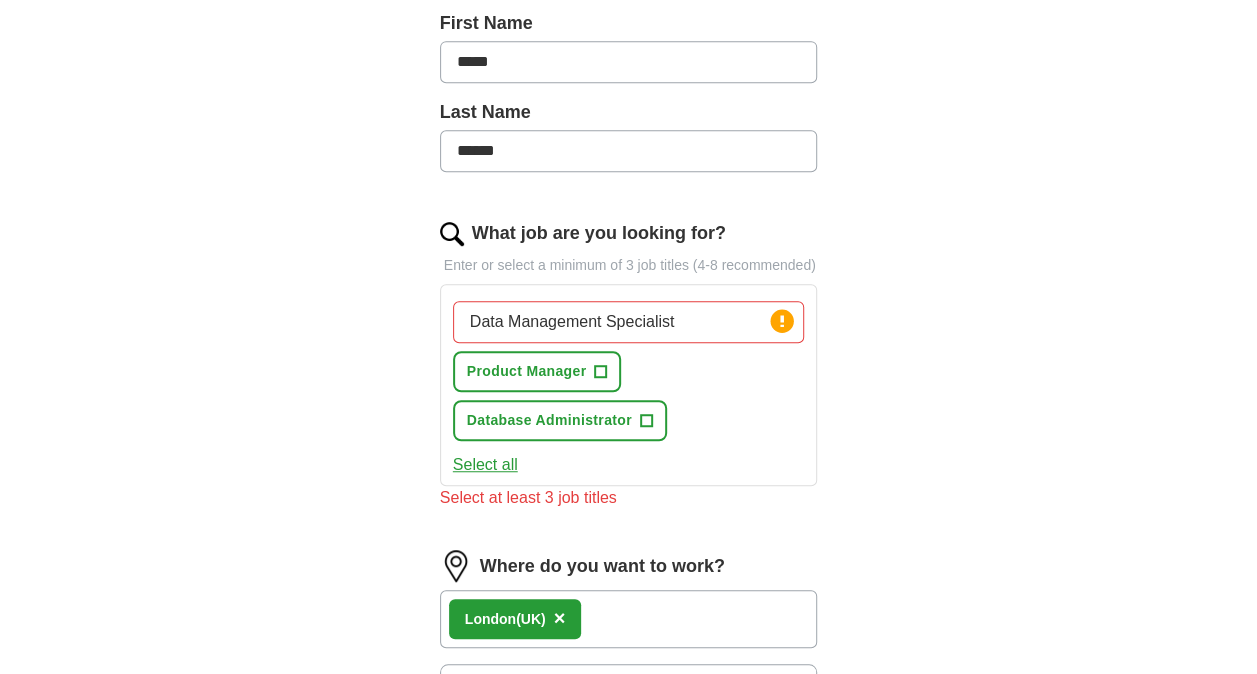 click on "Select all" at bounding box center [485, 465] 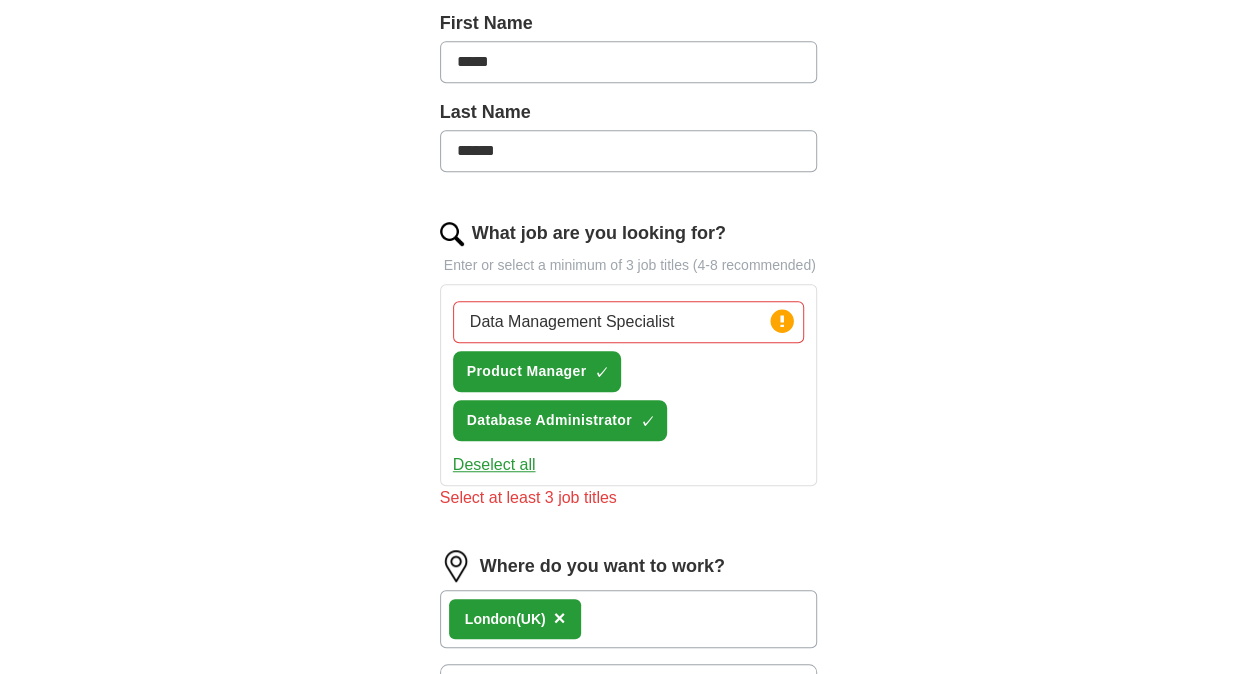 click on "Data Management Specialist" at bounding box center [629, 322] 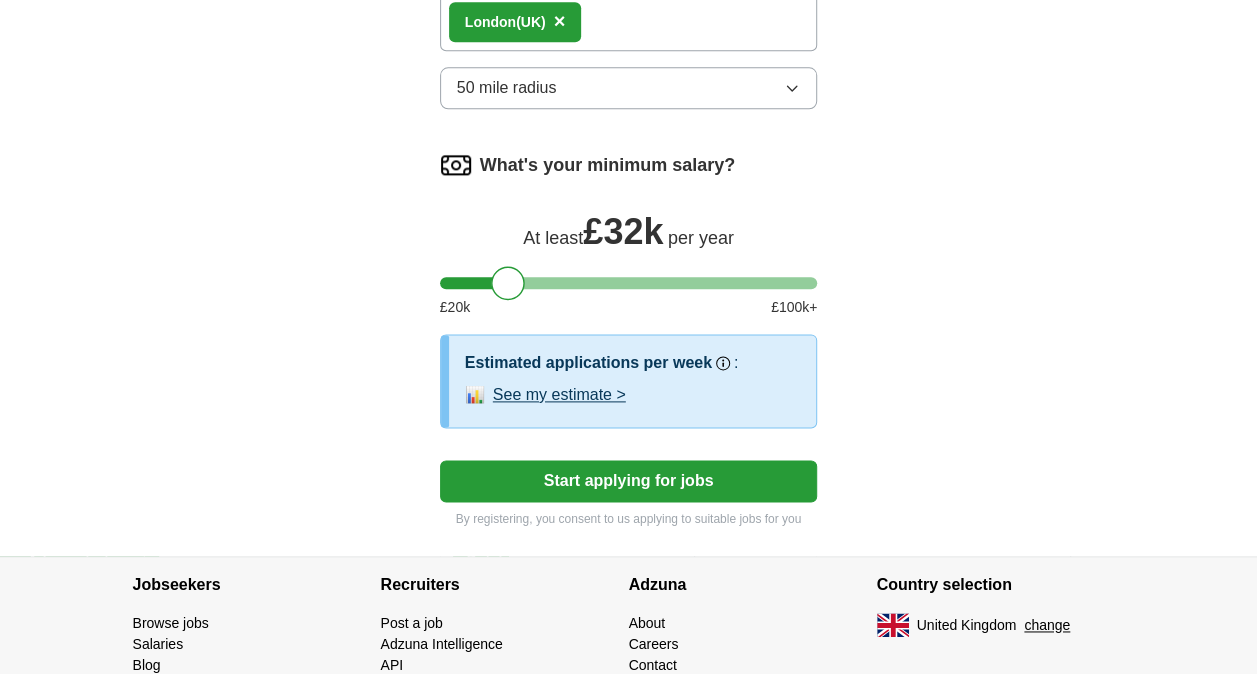scroll, scrollTop: 1196, scrollLeft: 0, axis: vertical 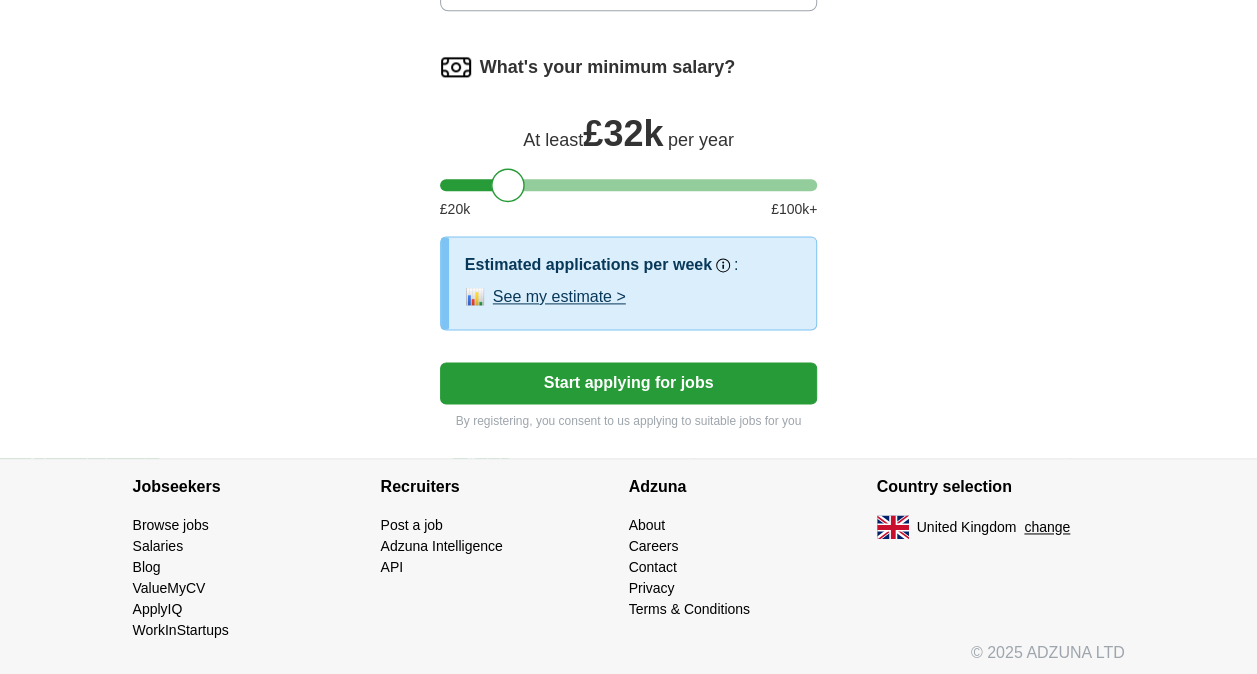 click on "Start applying for jobs" at bounding box center (629, 383) 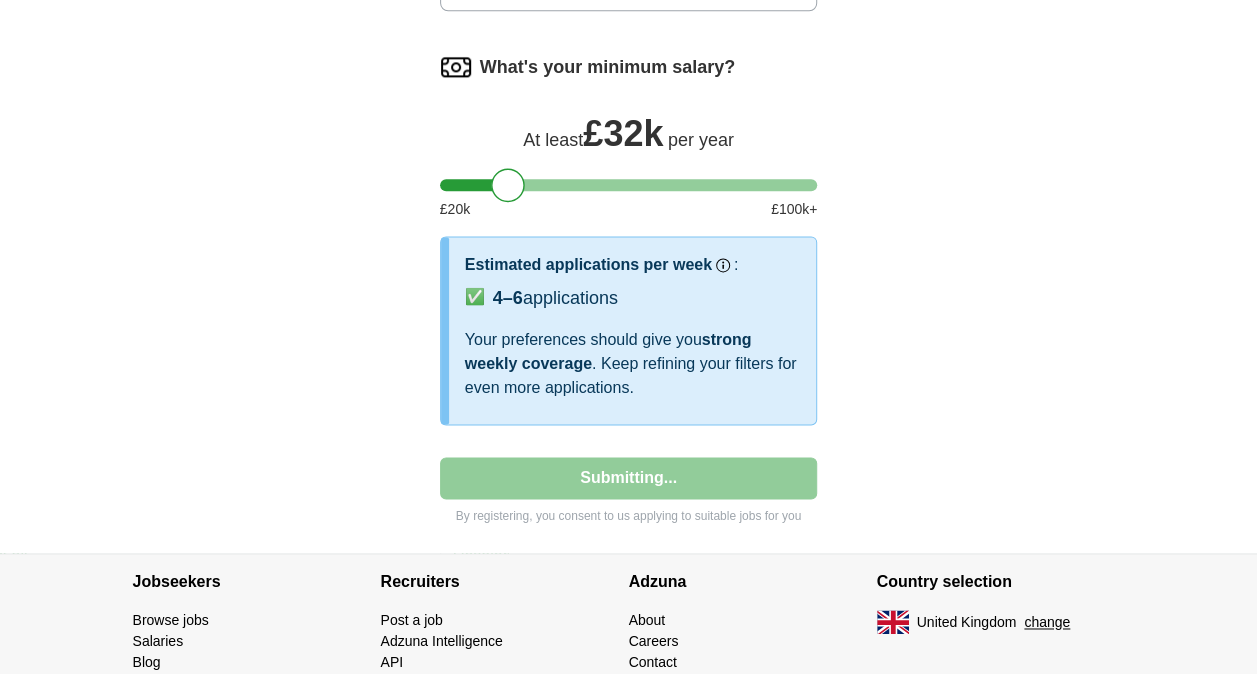 select on "**" 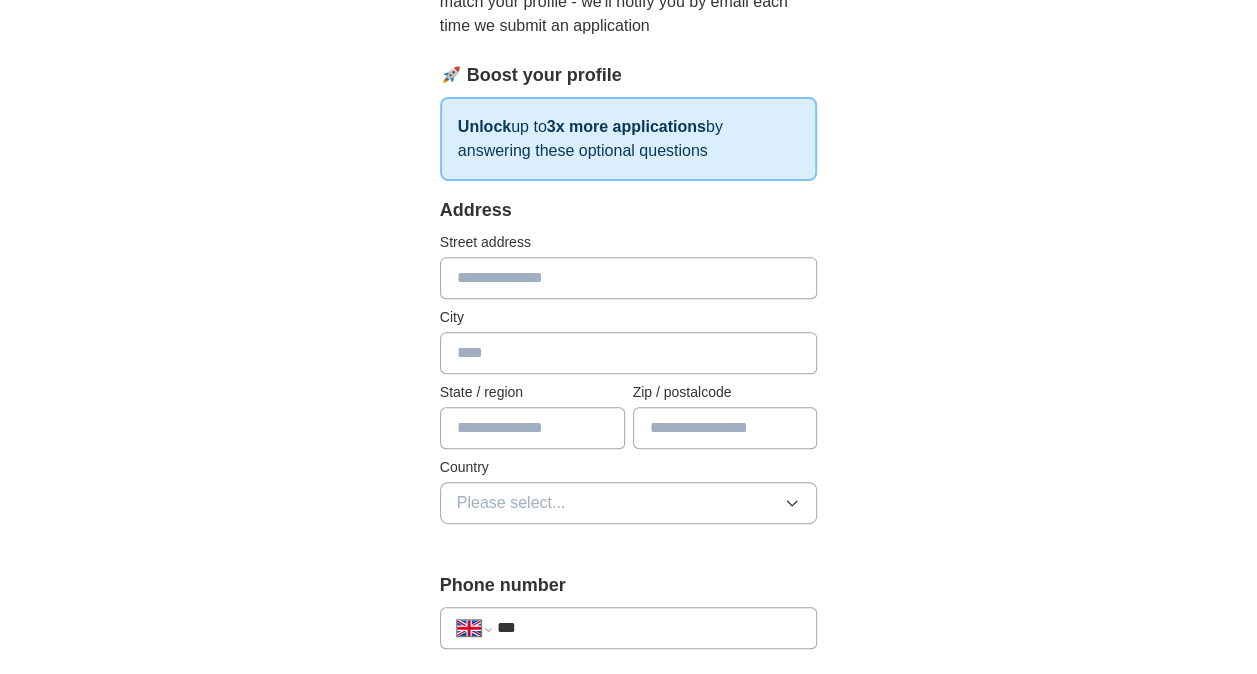 scroll, scrollTop: 500, scrollLeft: 0, axis: vertical 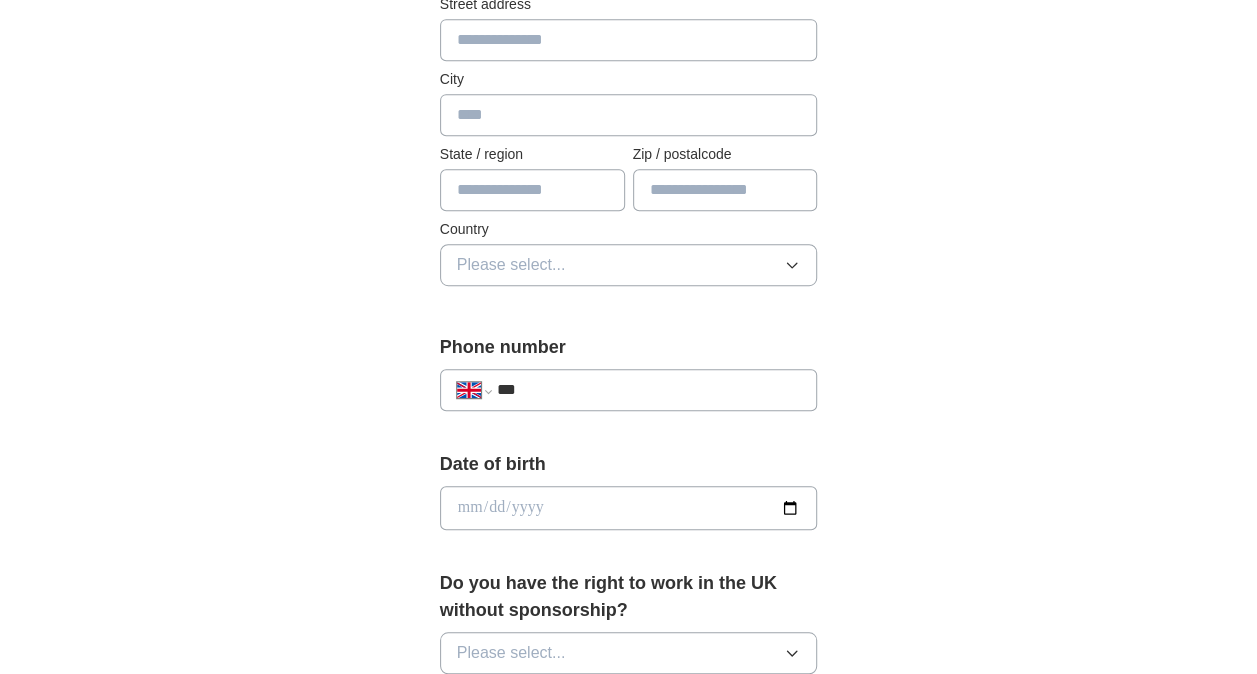 click at bounding box center [725, 190] 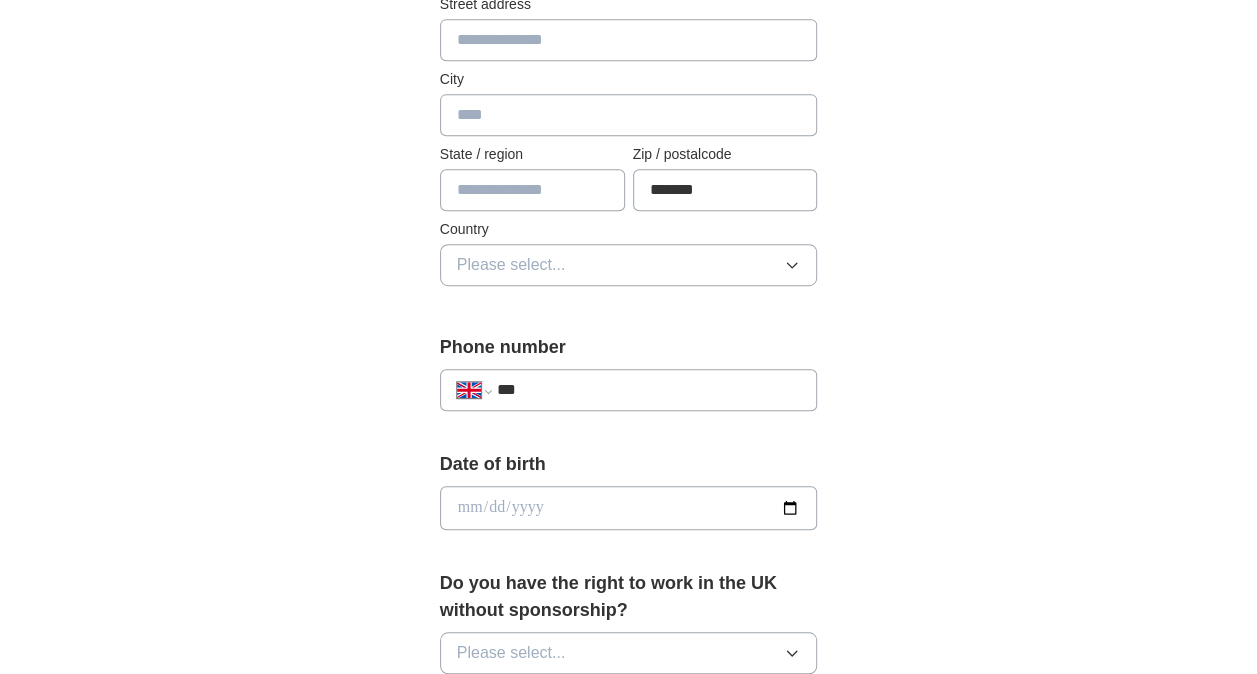 type on "**********" 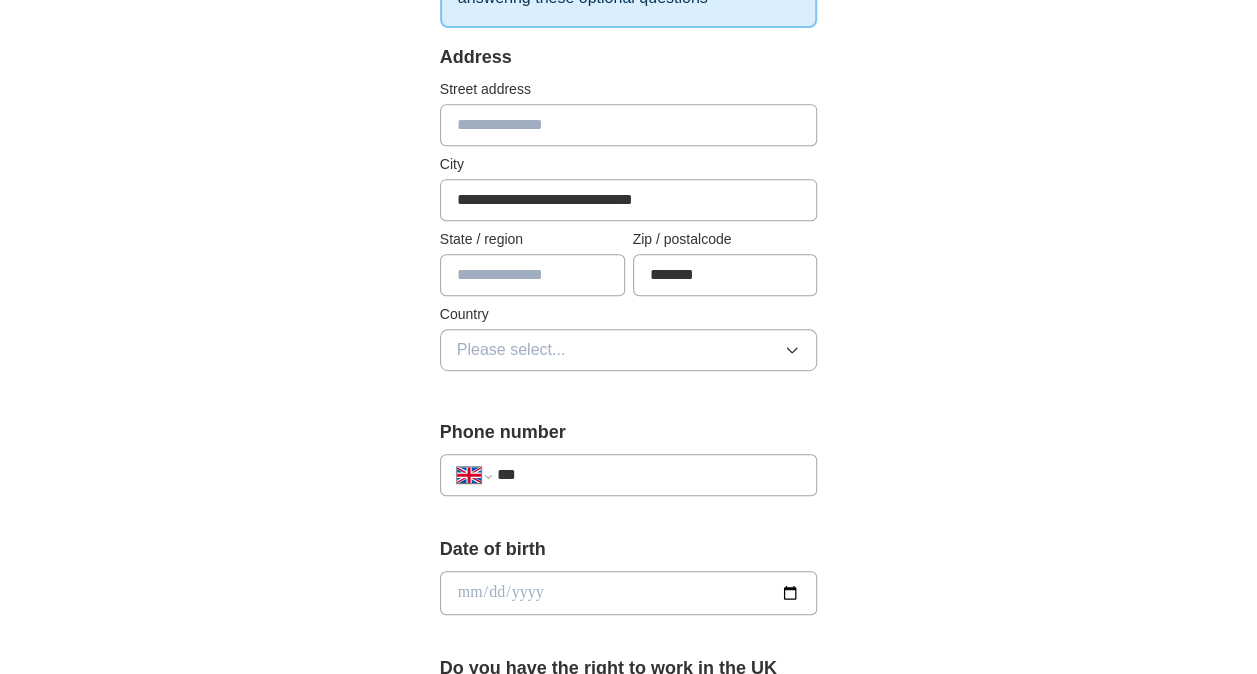 scroll, scrollTop: 300, scrollLeft: 0, axis: vertical 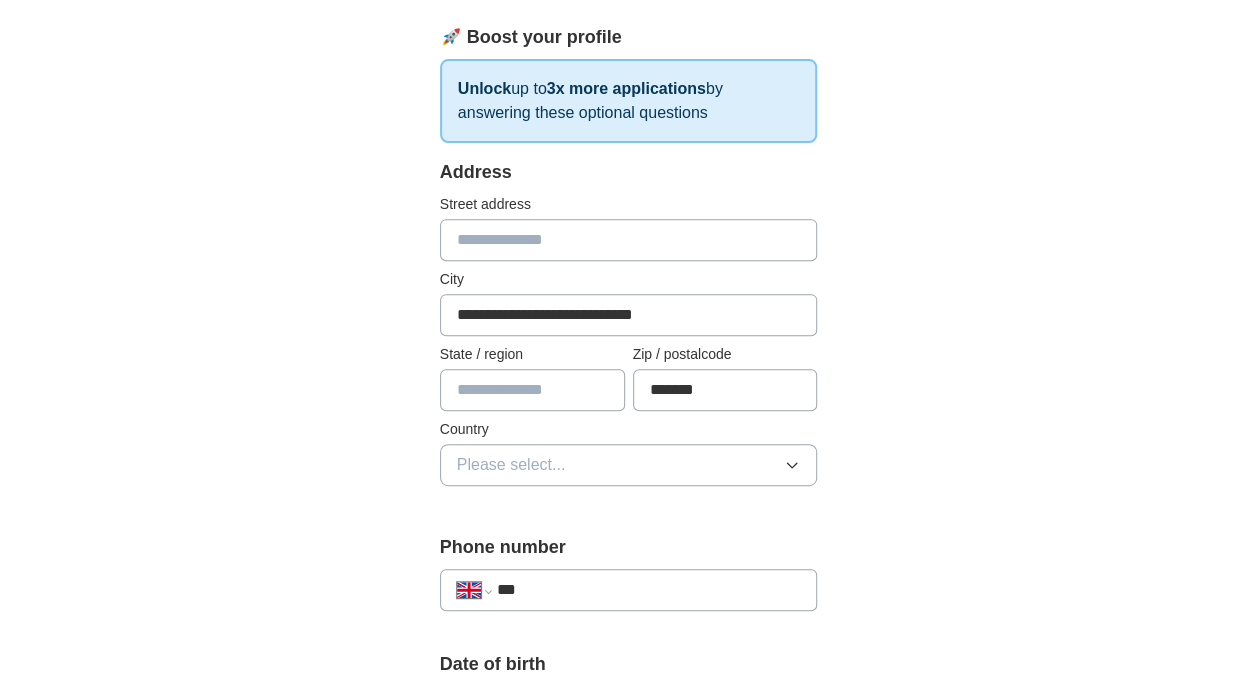 click at bounding box center [629, 240] 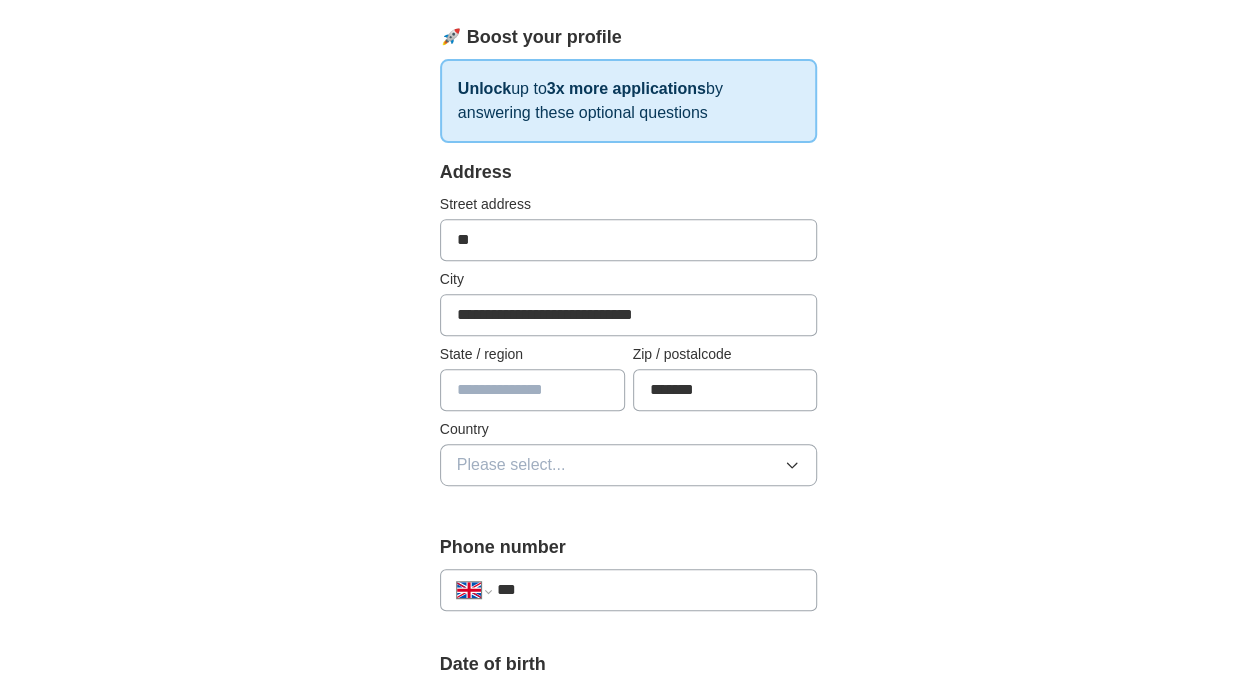 type on "**********" 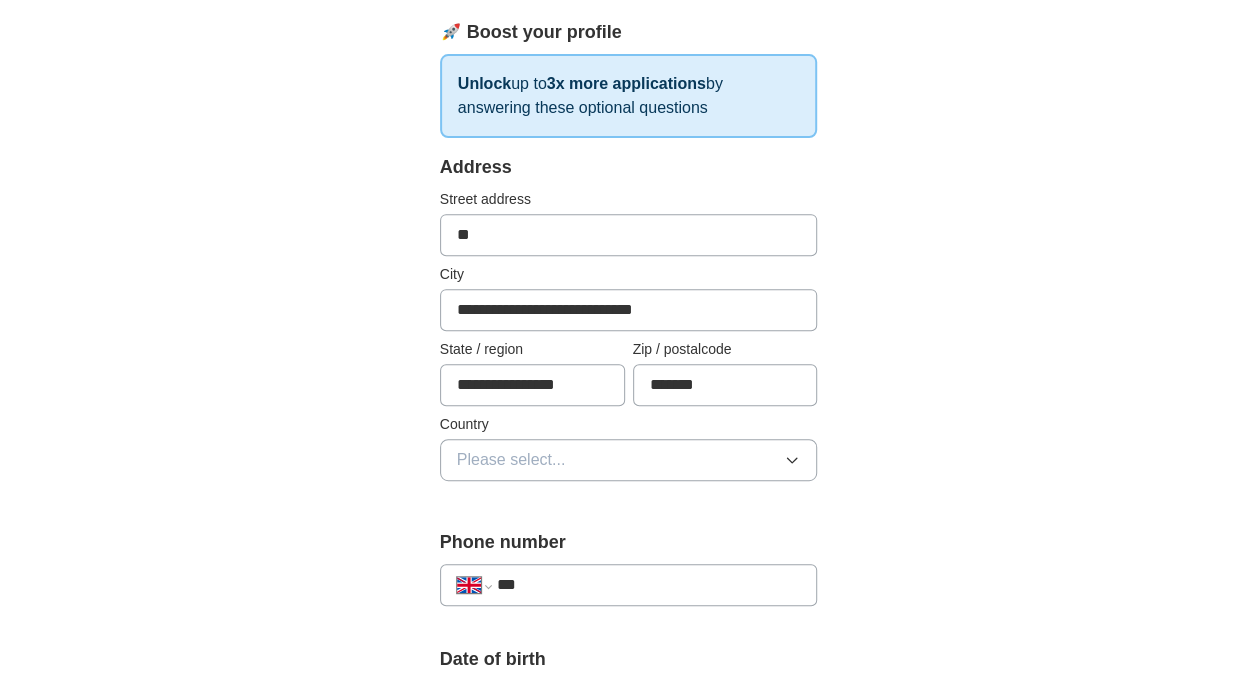 scroll, scrollTop: 300, scrollLeft: 0, axis: vertical 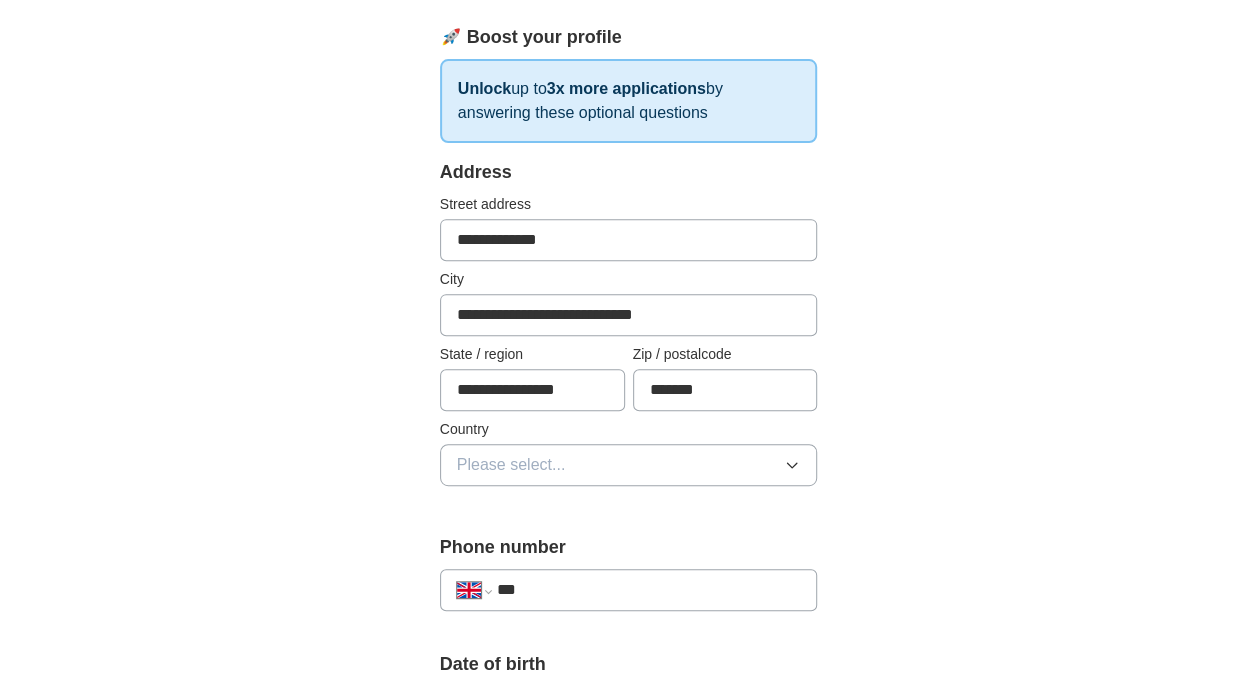 type on "**********" 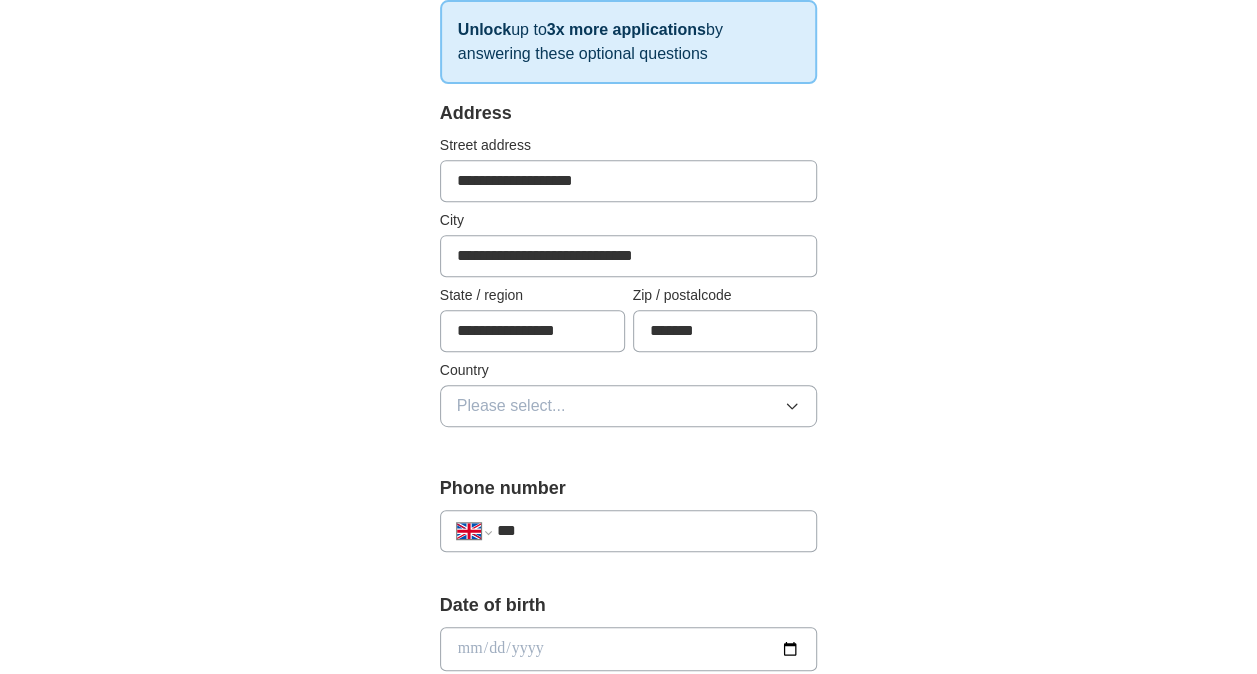 scroll, scrollTop: 400, scrollLeft: 0, axis: vertical 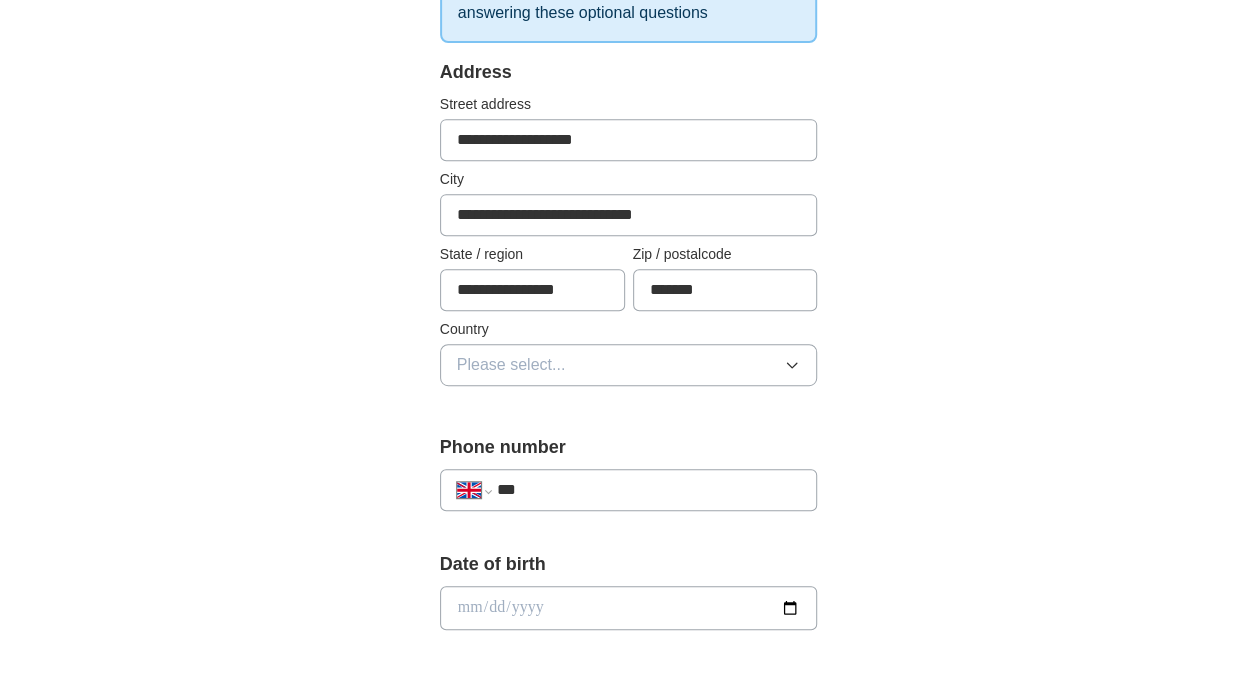 click on "Please select..." at bounding box center [629, 365] 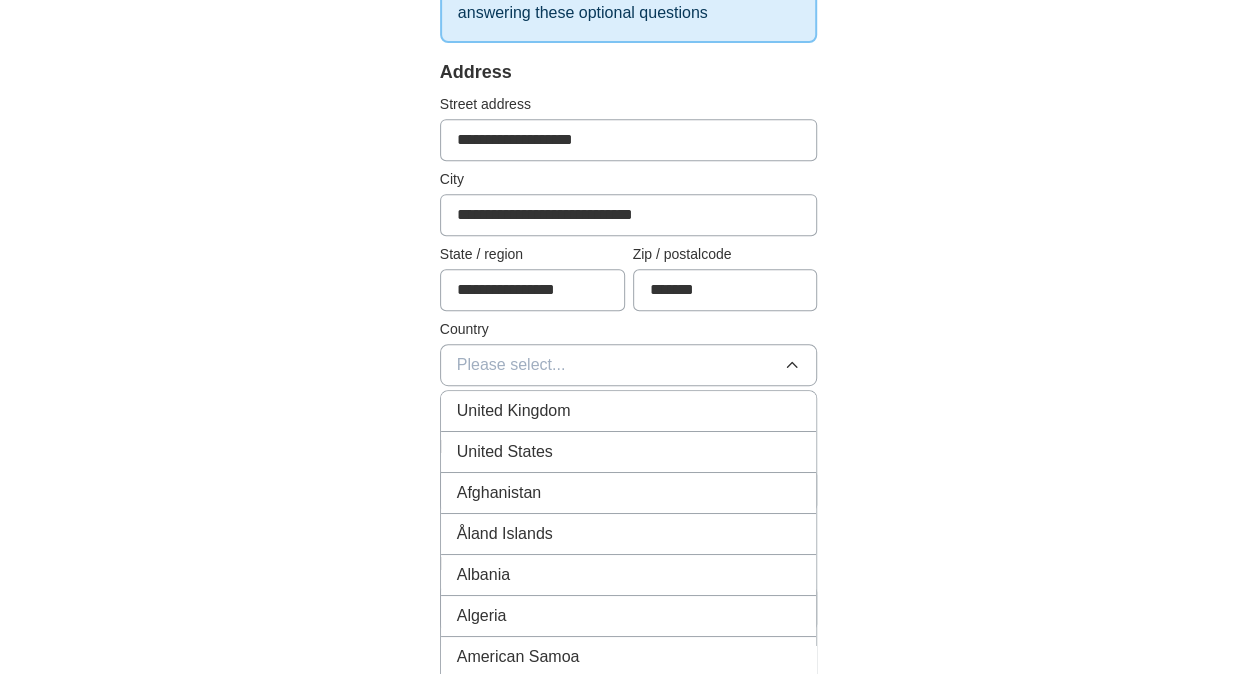 click on "United Kingdom" at bounding box center (514, 411) 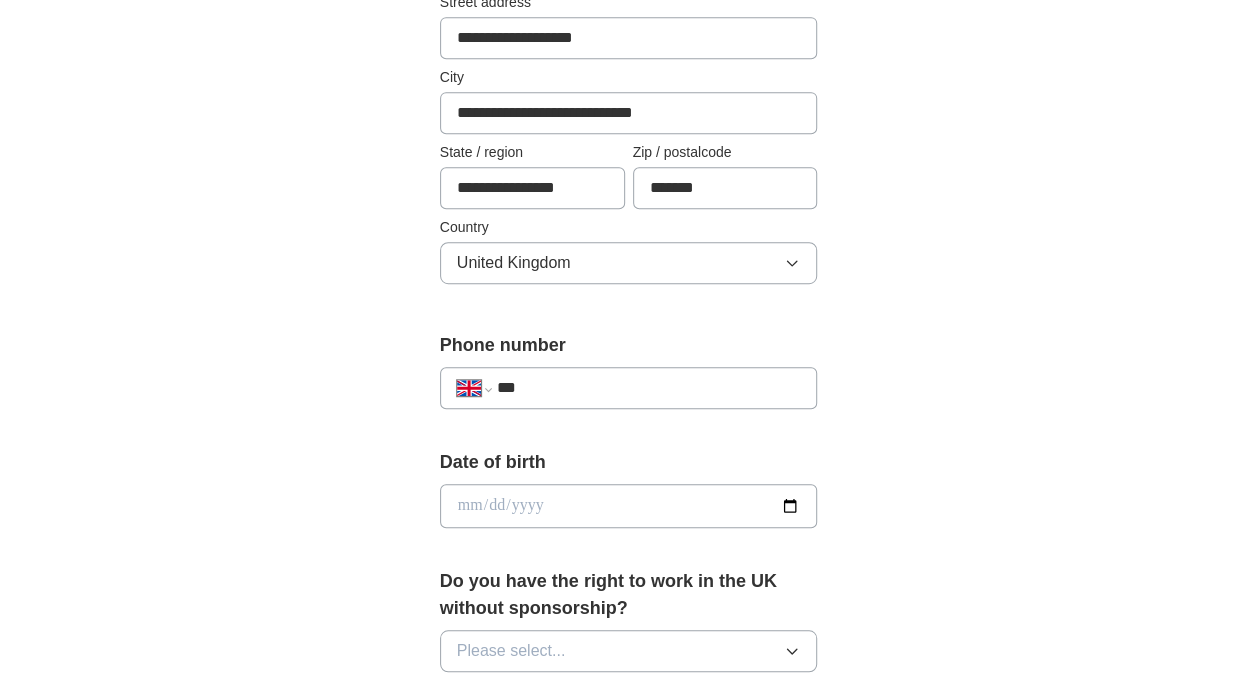 scroll, scrollTop: 700, scrollLeft: 0, axis: vertical 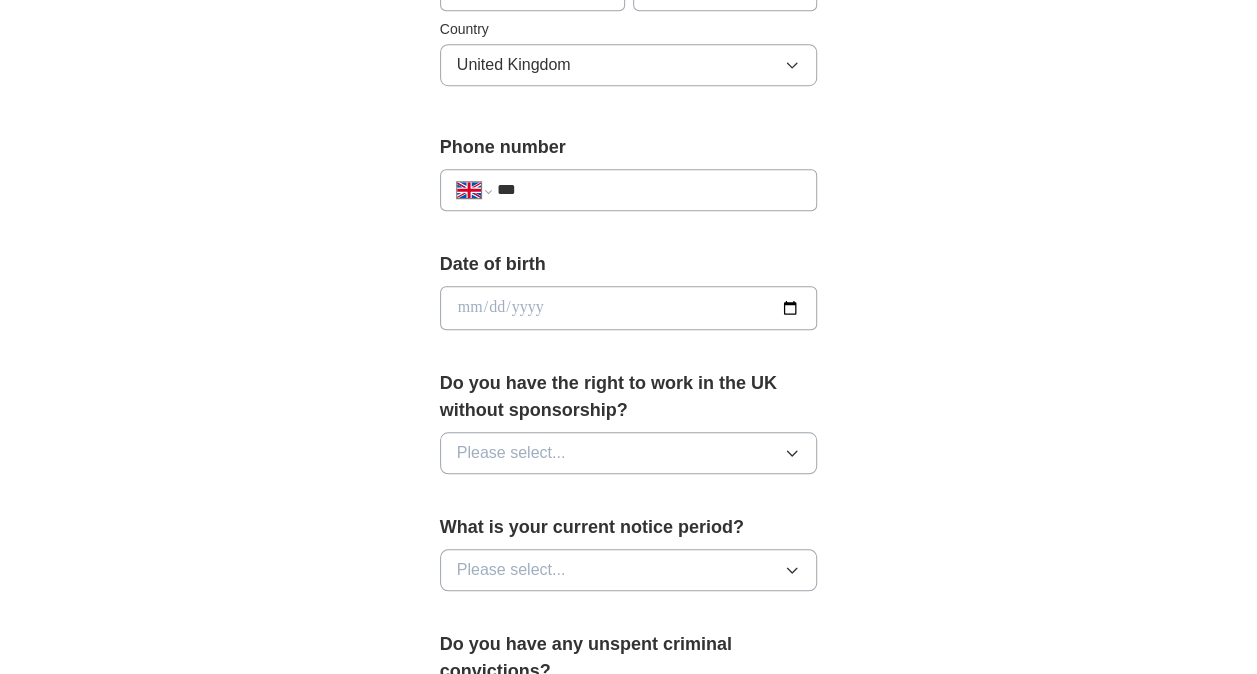 click on "***" at bounding box center (649, 190) 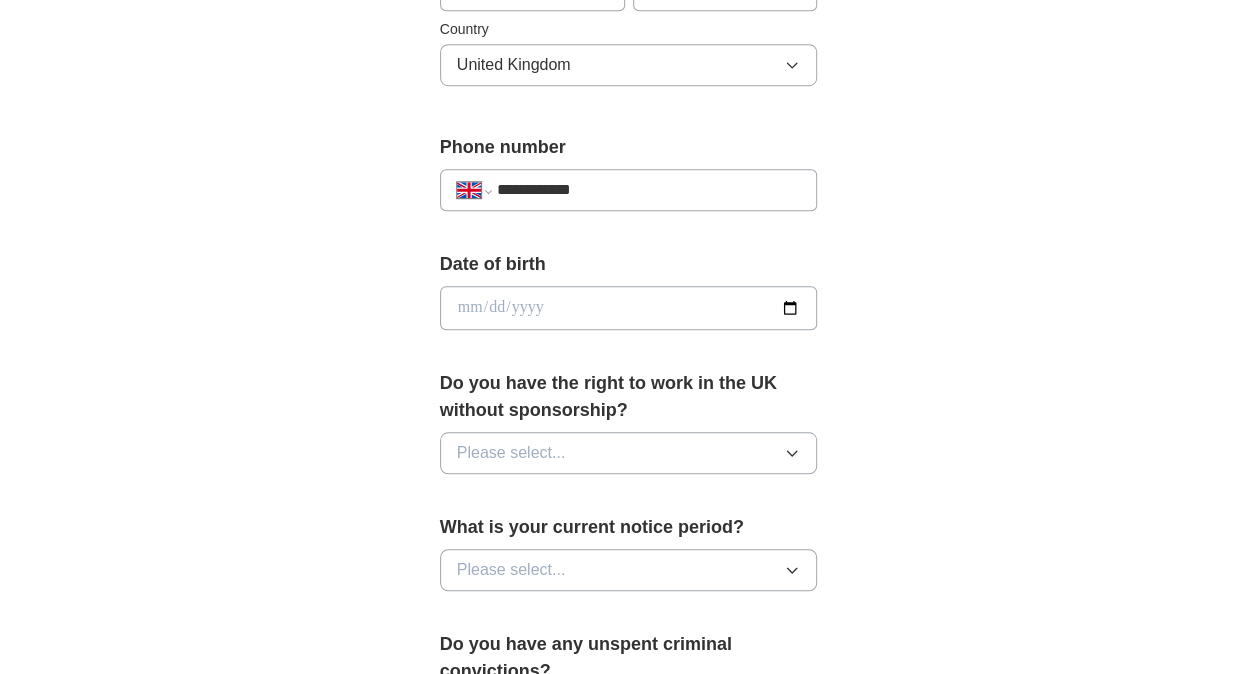 select on "**" 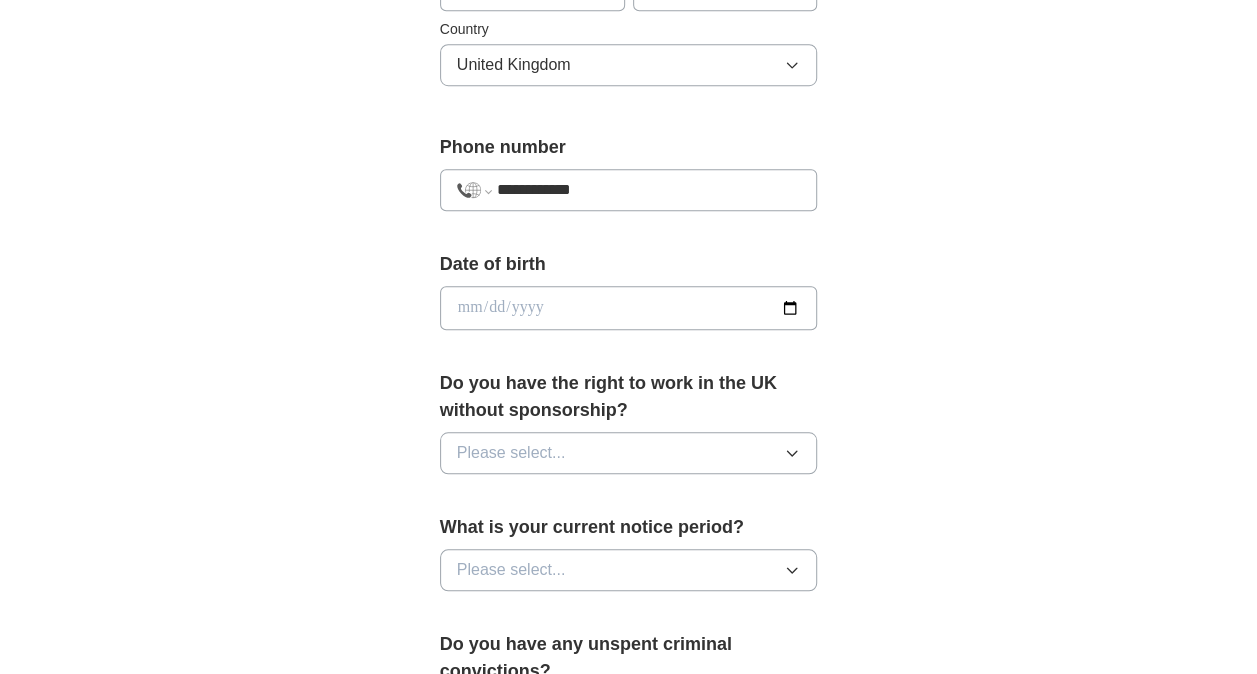 type on "**********" 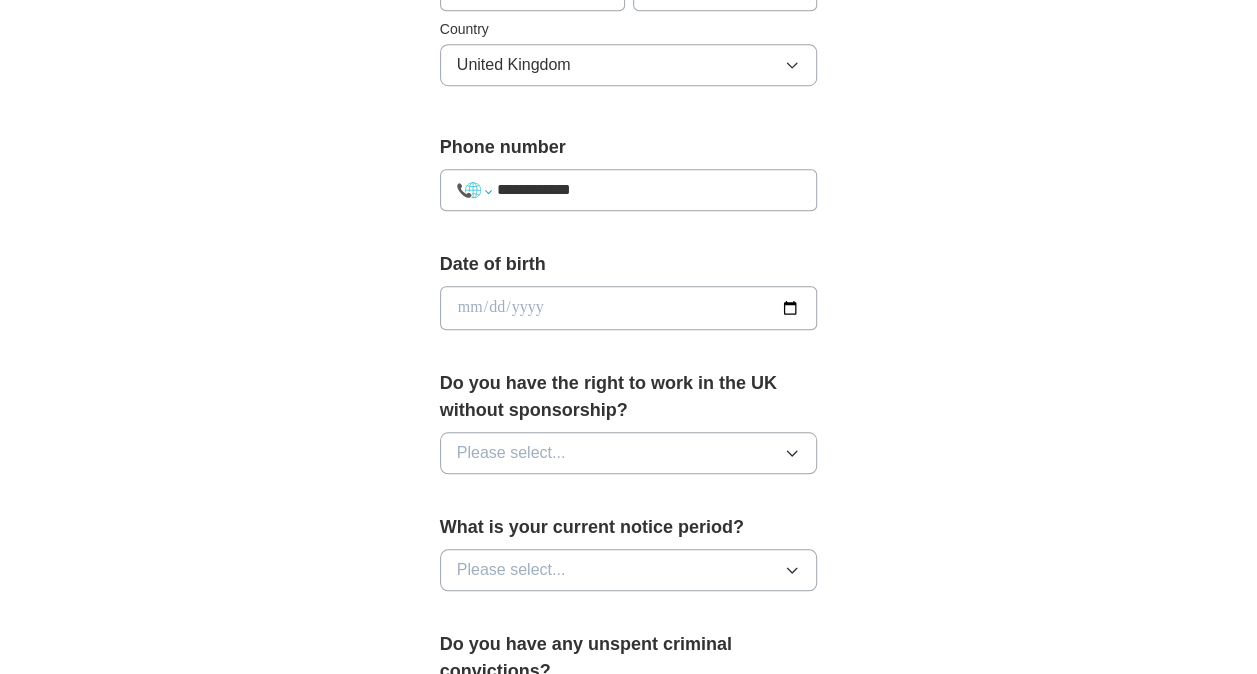 click on "**********" at bounding box center (474, 190) 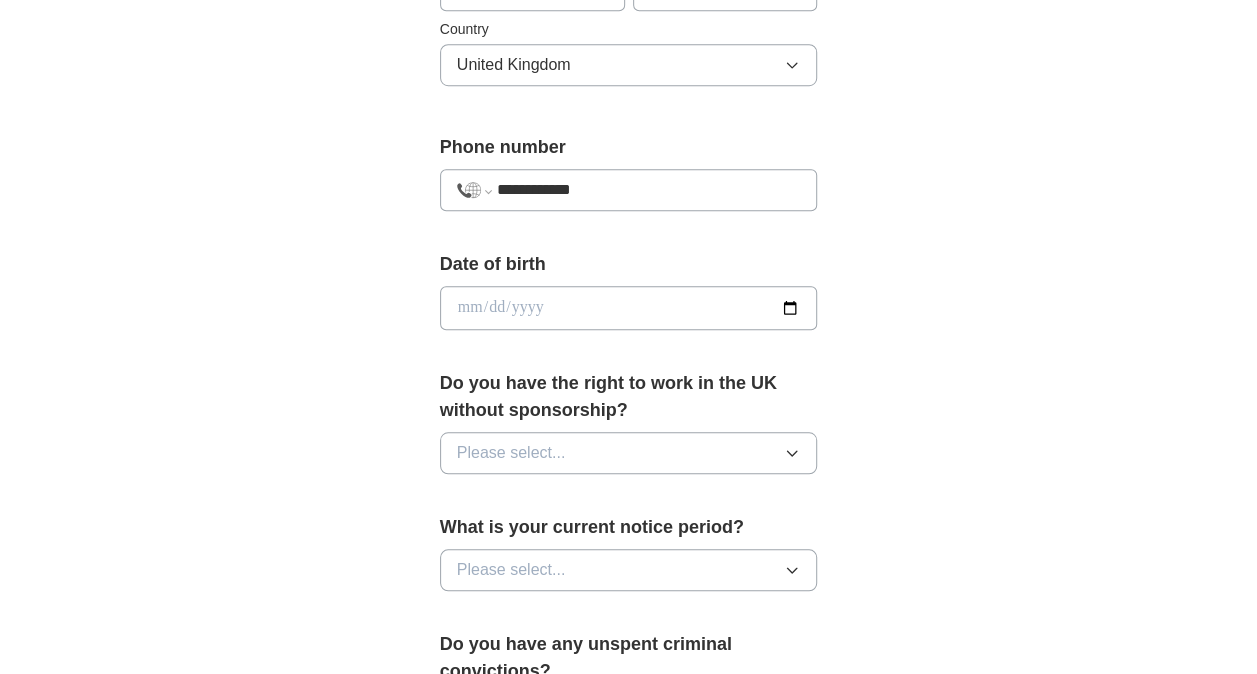 click on "**********" at bounding box center (474, 190) 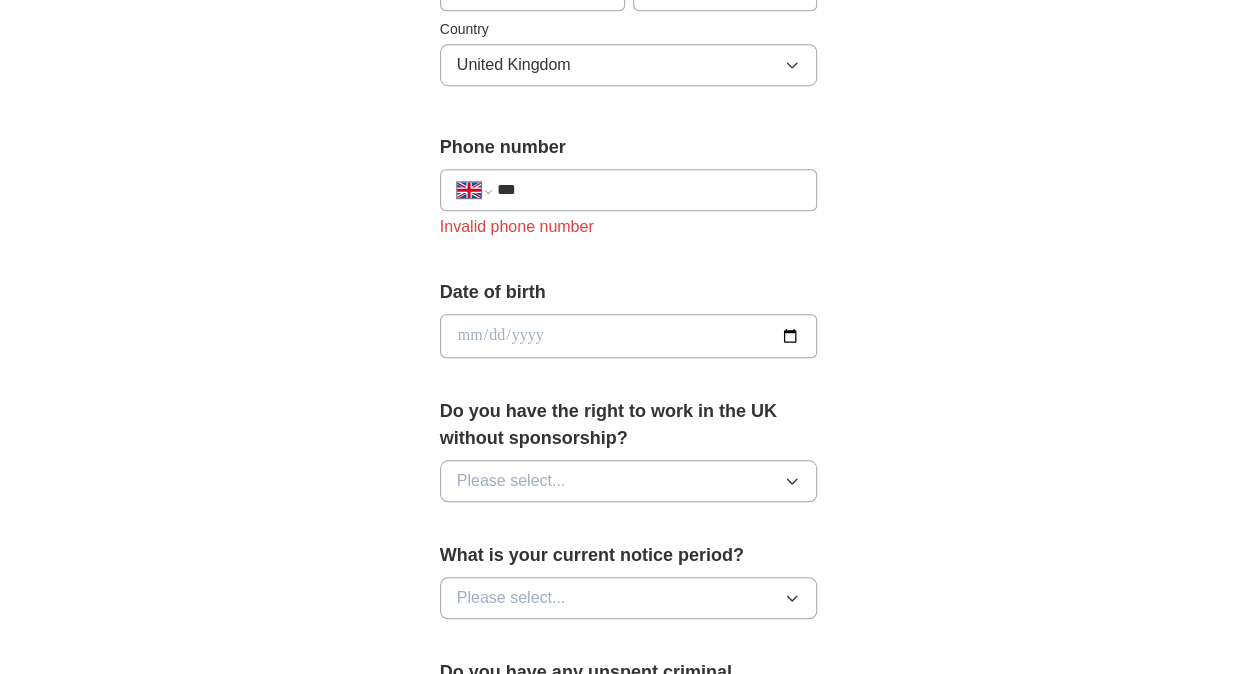 drag, startPoint x: 534, startPoint y: 193, endPoint x: 440, endPoint y: 201, distance: 94.33981 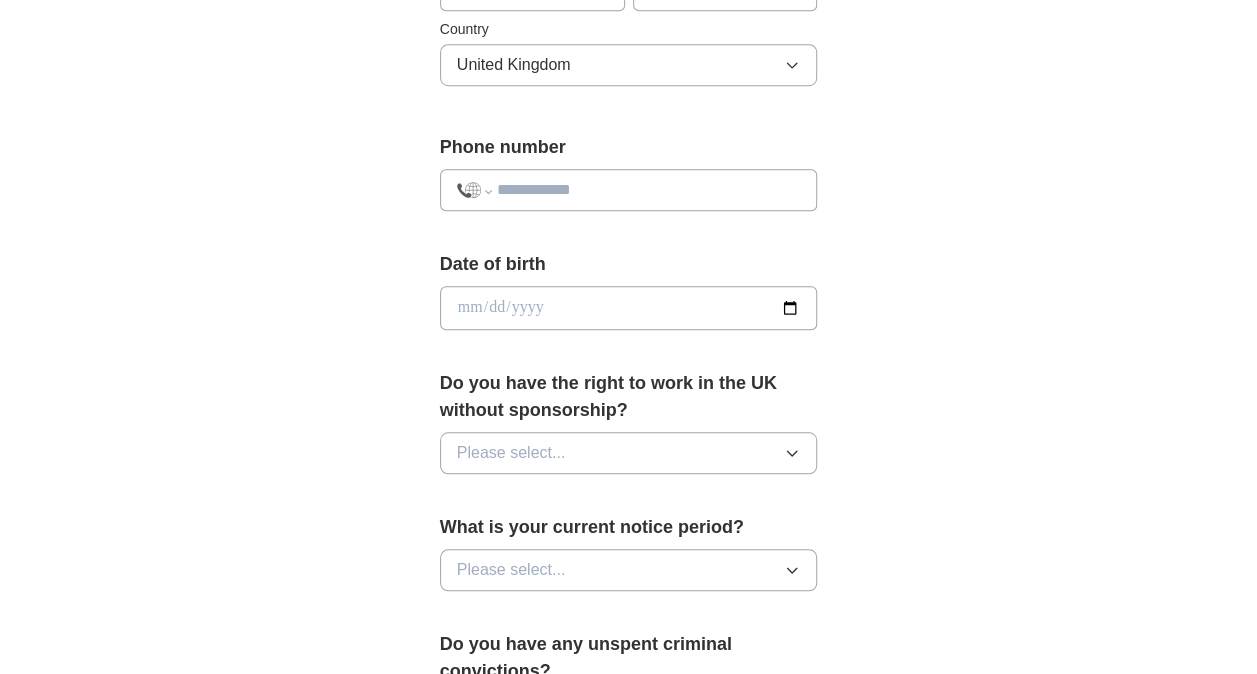 type on "**********" 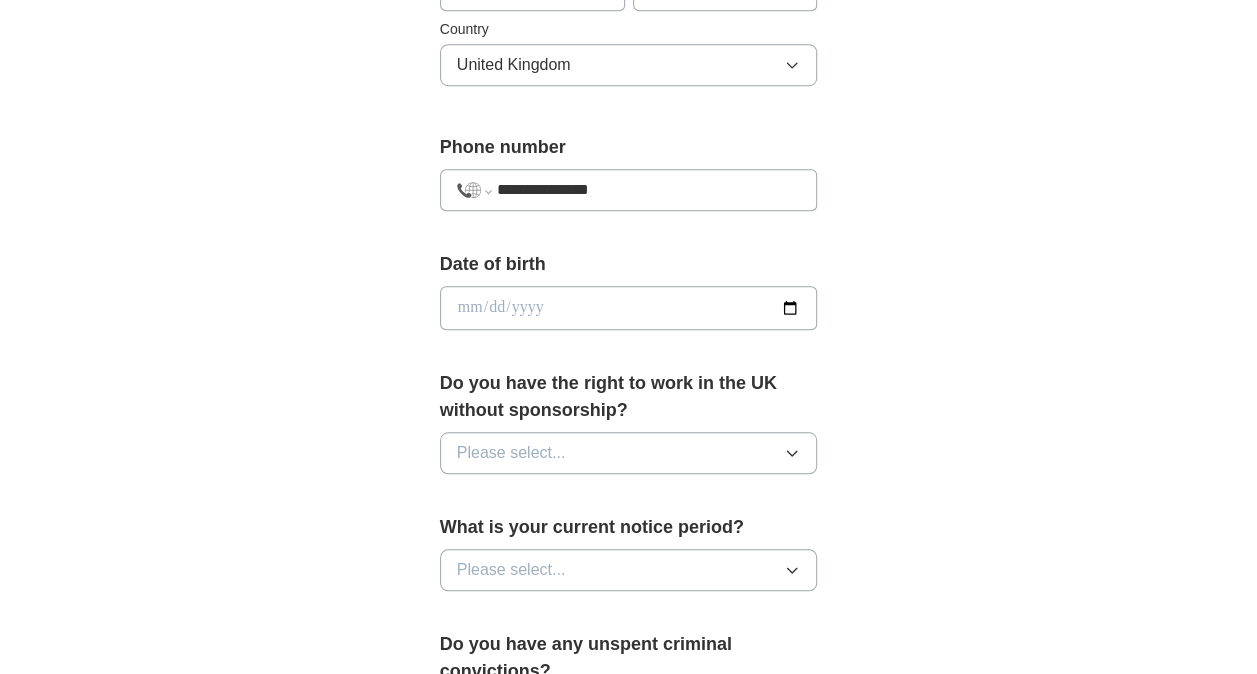 select on "**" 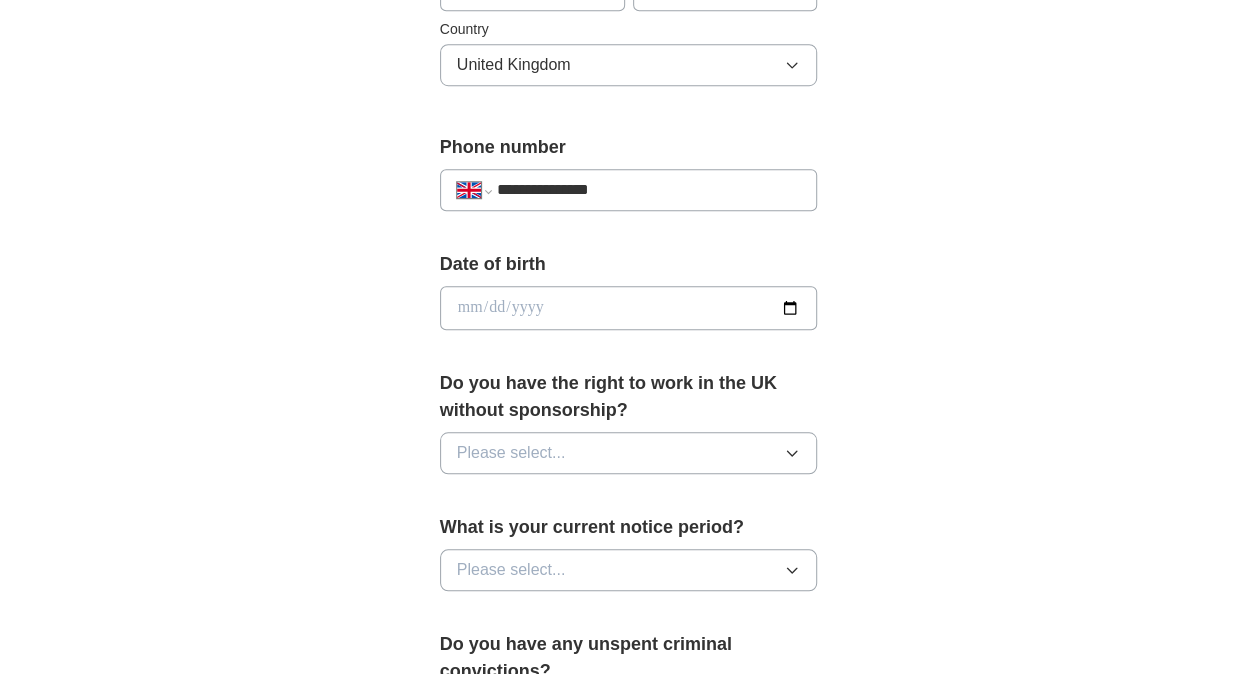 click at bounding box center (629, 308) 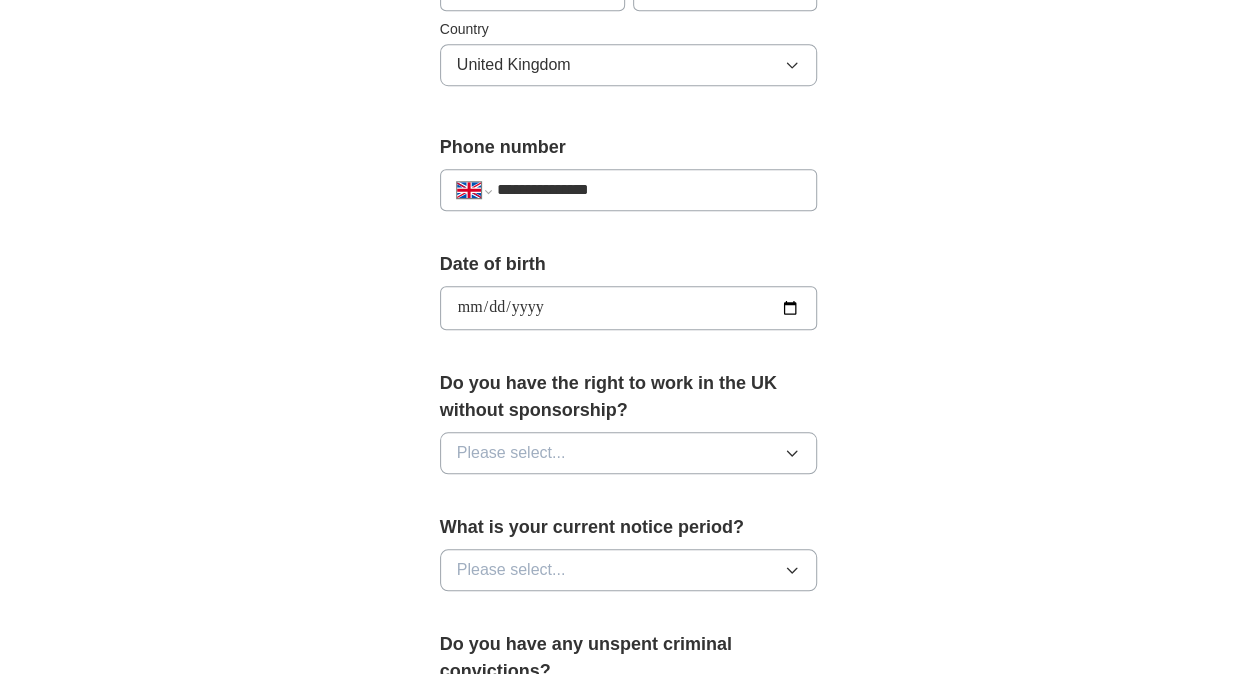 type on "**********" 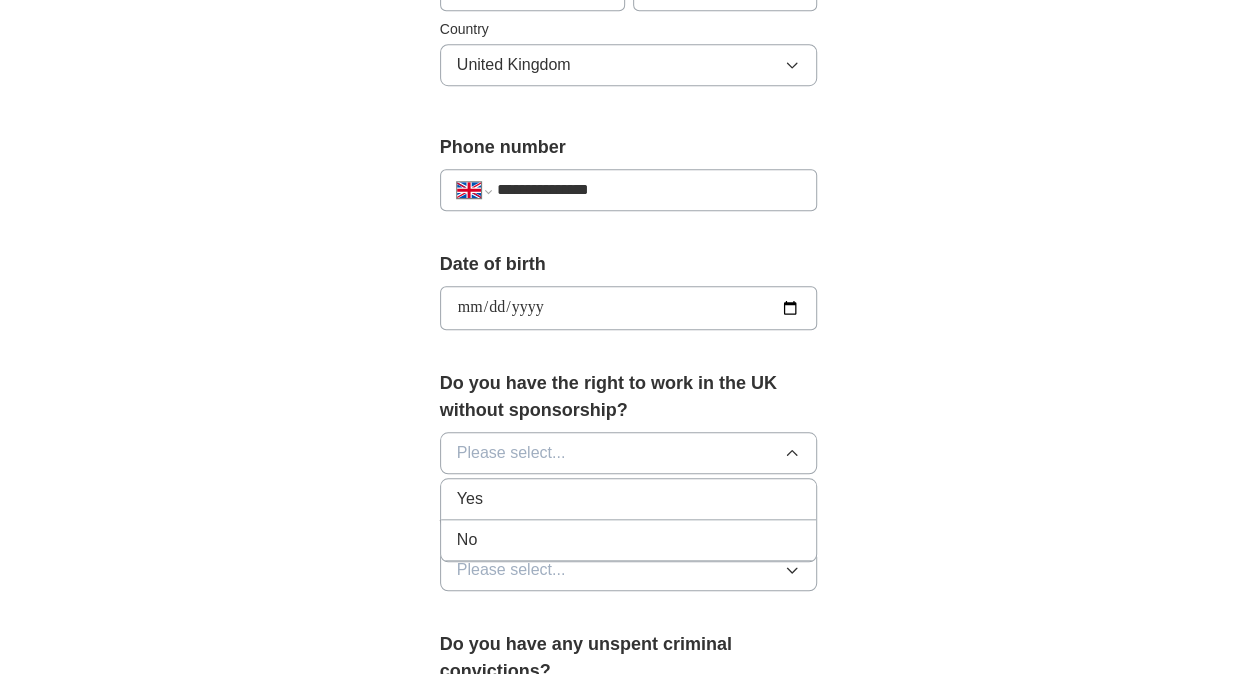 click on "Yes" at bounding box center [629, 499] 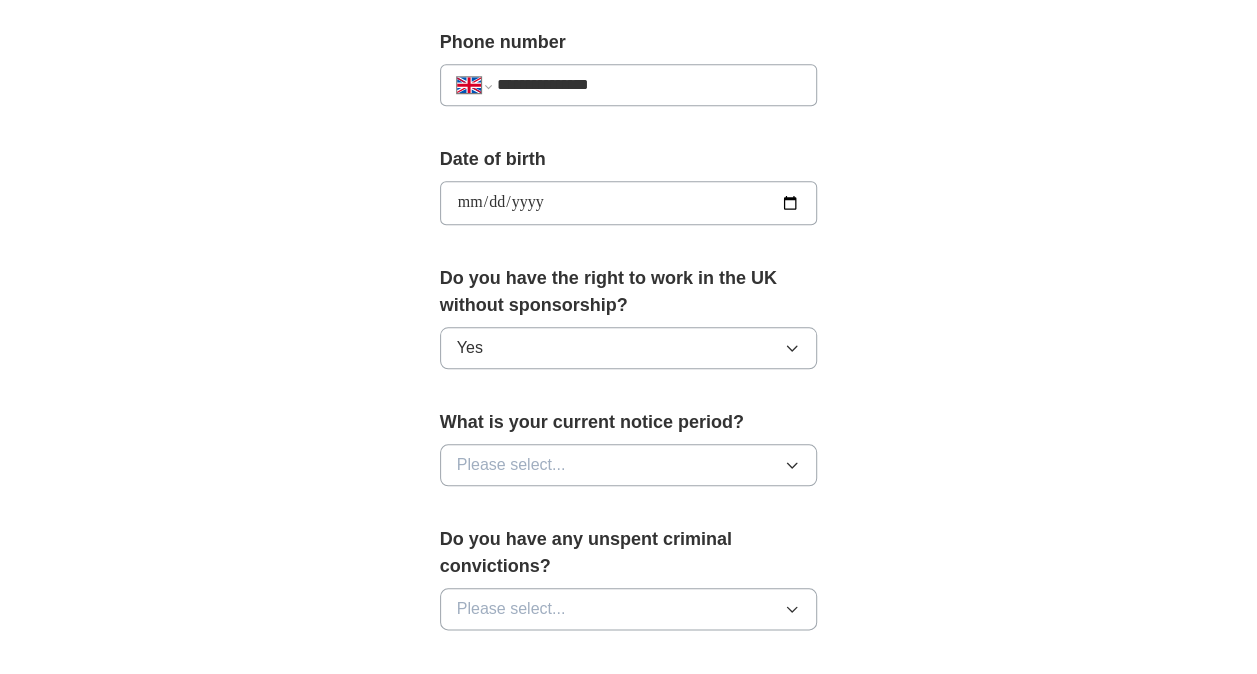 scroll, scrollTop: 900, scrollLeft: 0, axis: vertical 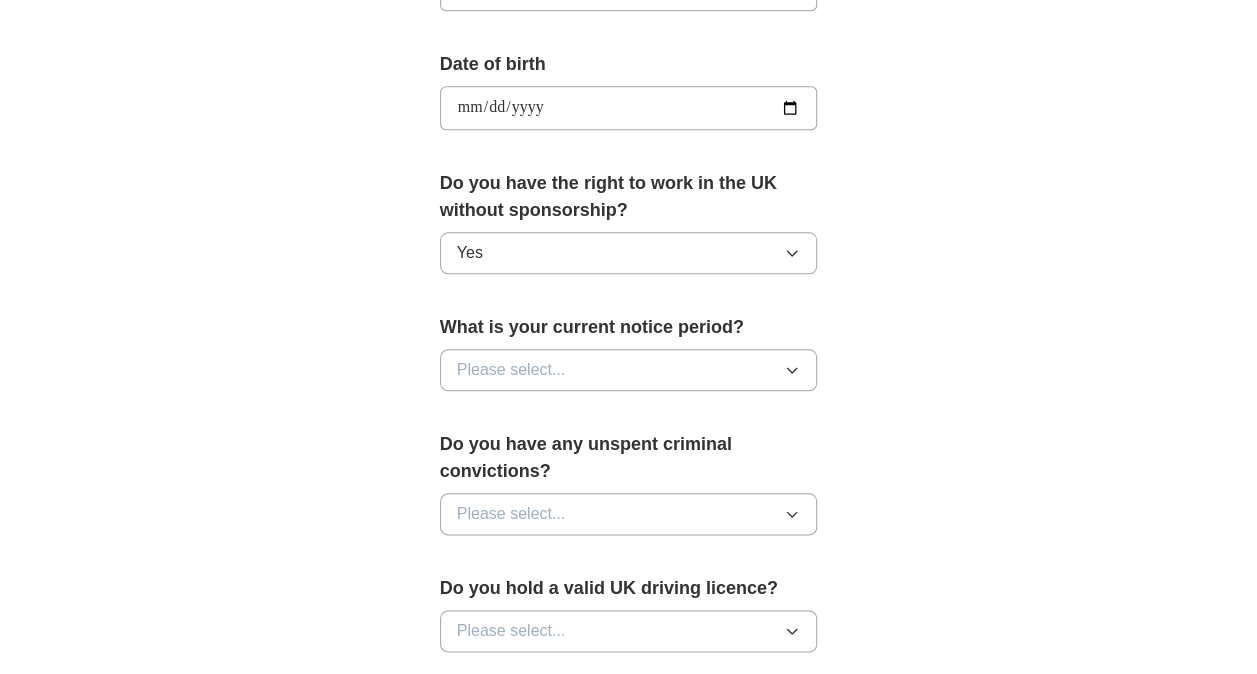 click on "Please select..." at bounding box center (629, 370) 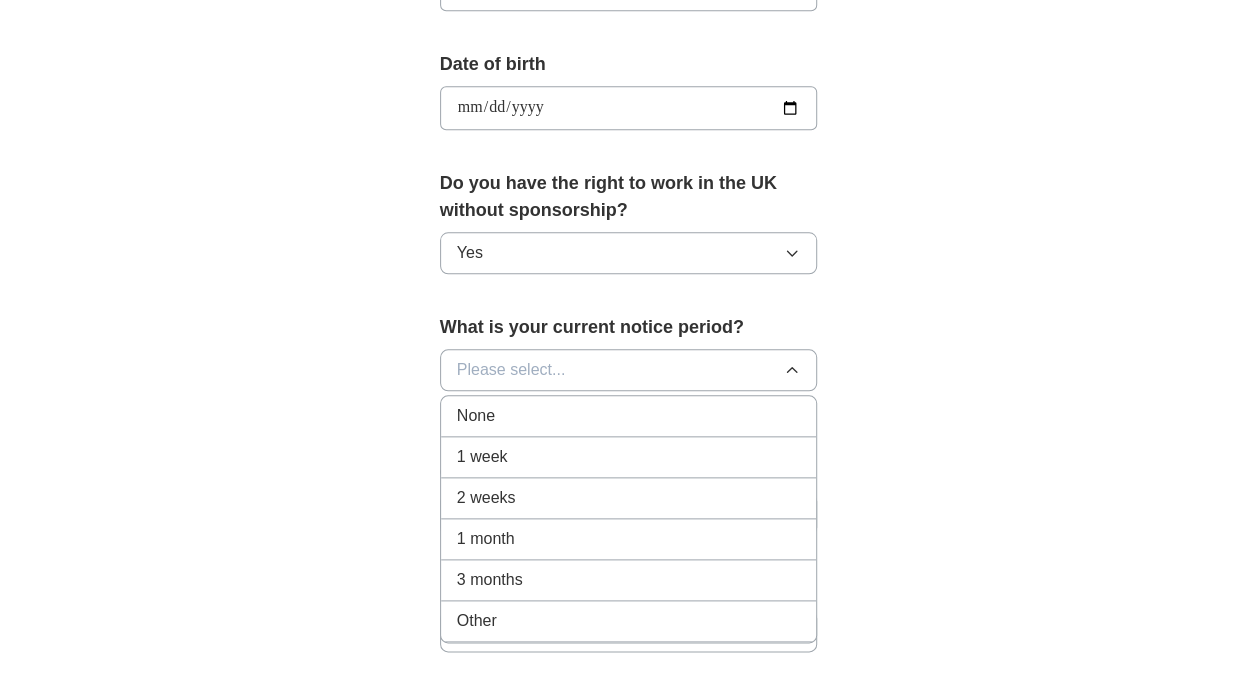 click on "2 weeks" at bounding box center [629, 498] 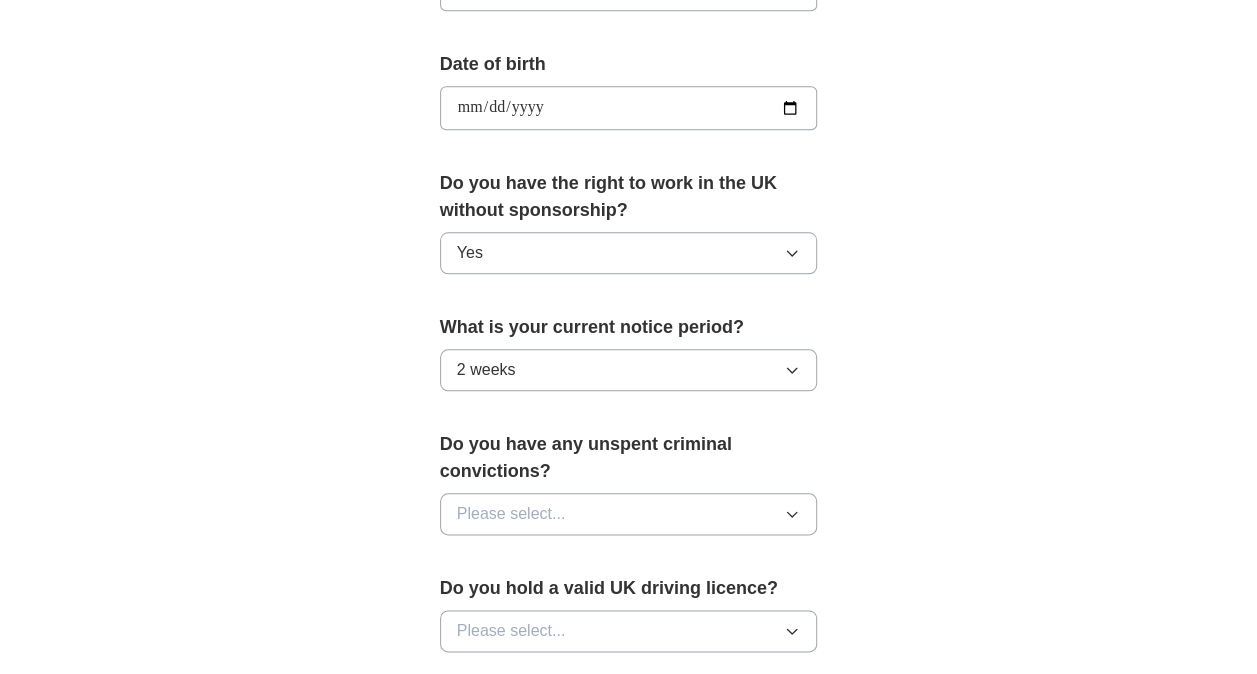 click on "Please select..." at bounding box center [511, 514] 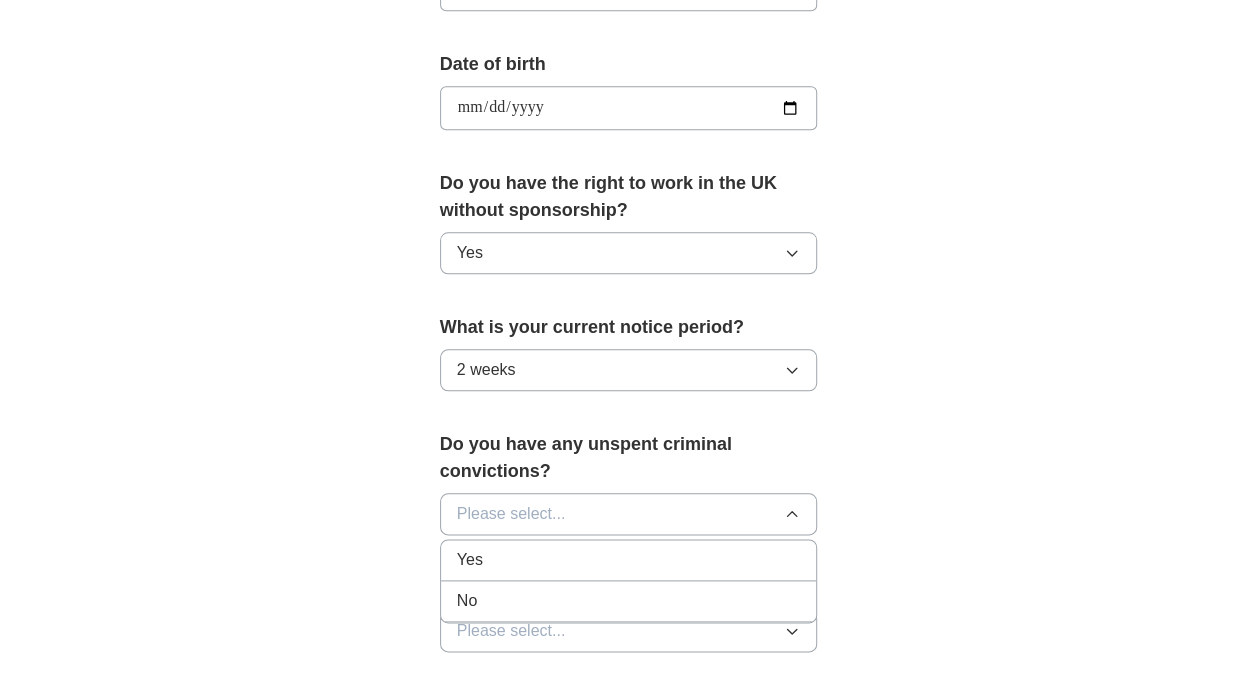 click on "No" at bounding box center [629, 601] 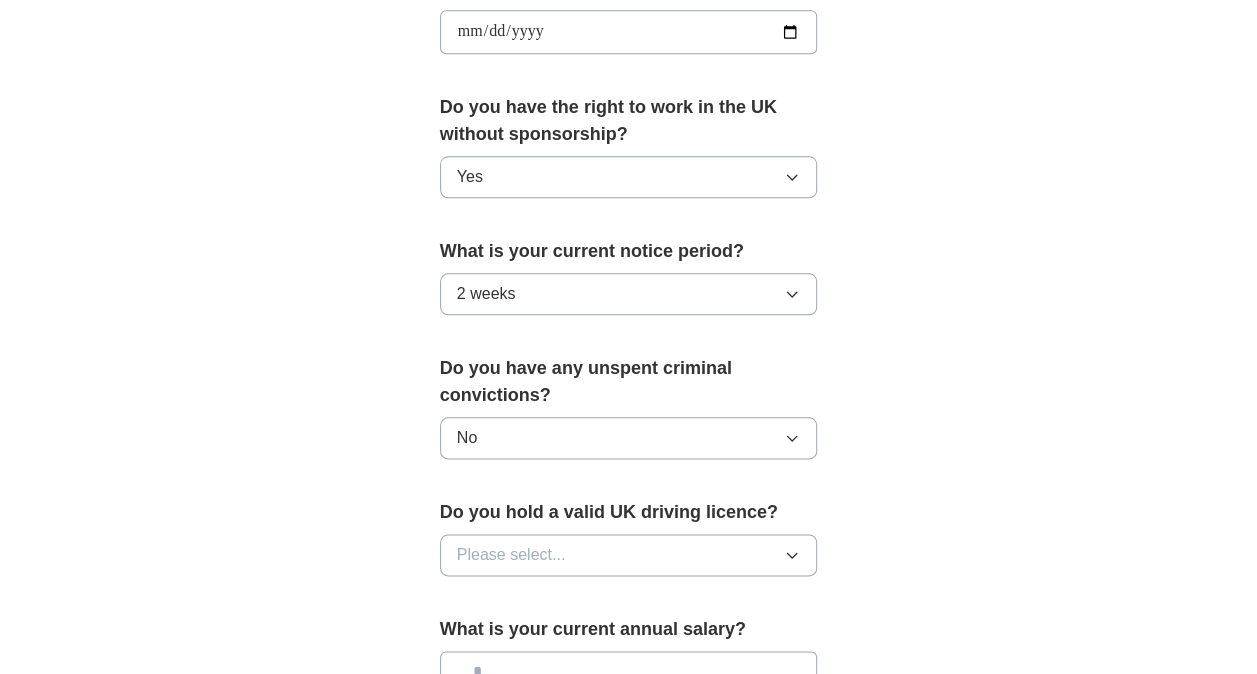 scroll, scrollTop: 1200, scrollLeft: 0, axis: vertical 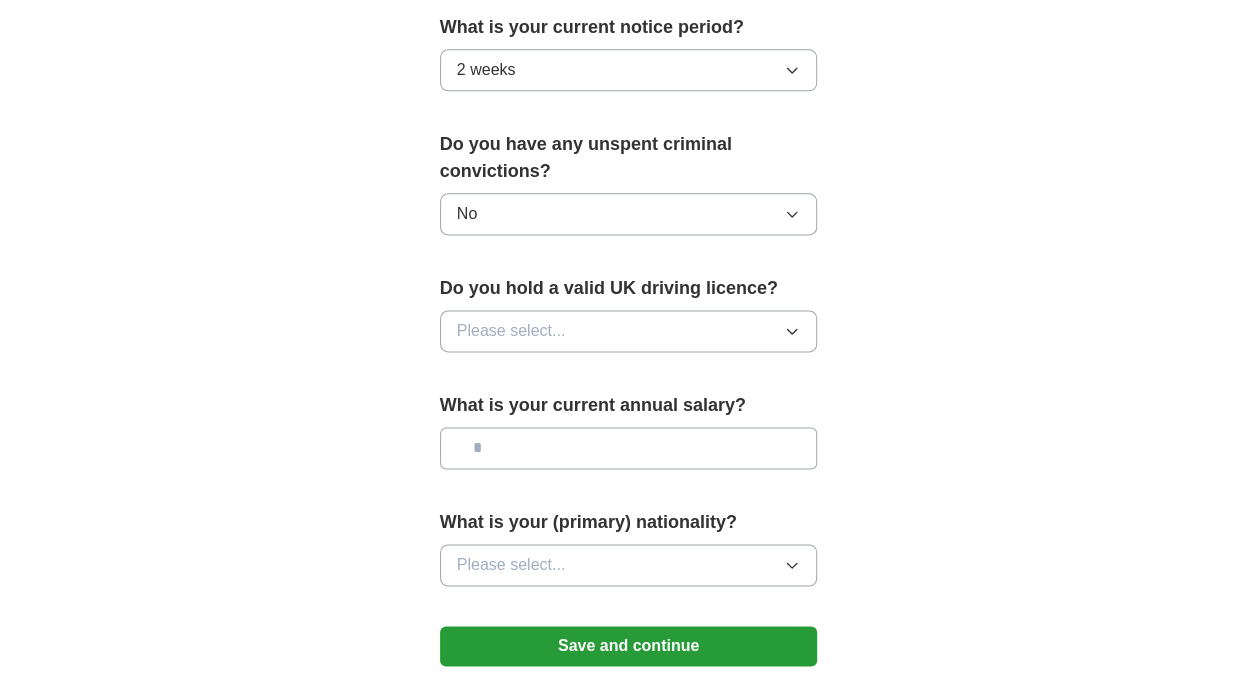 click on "Please select..." at bounding box center [629, 331] 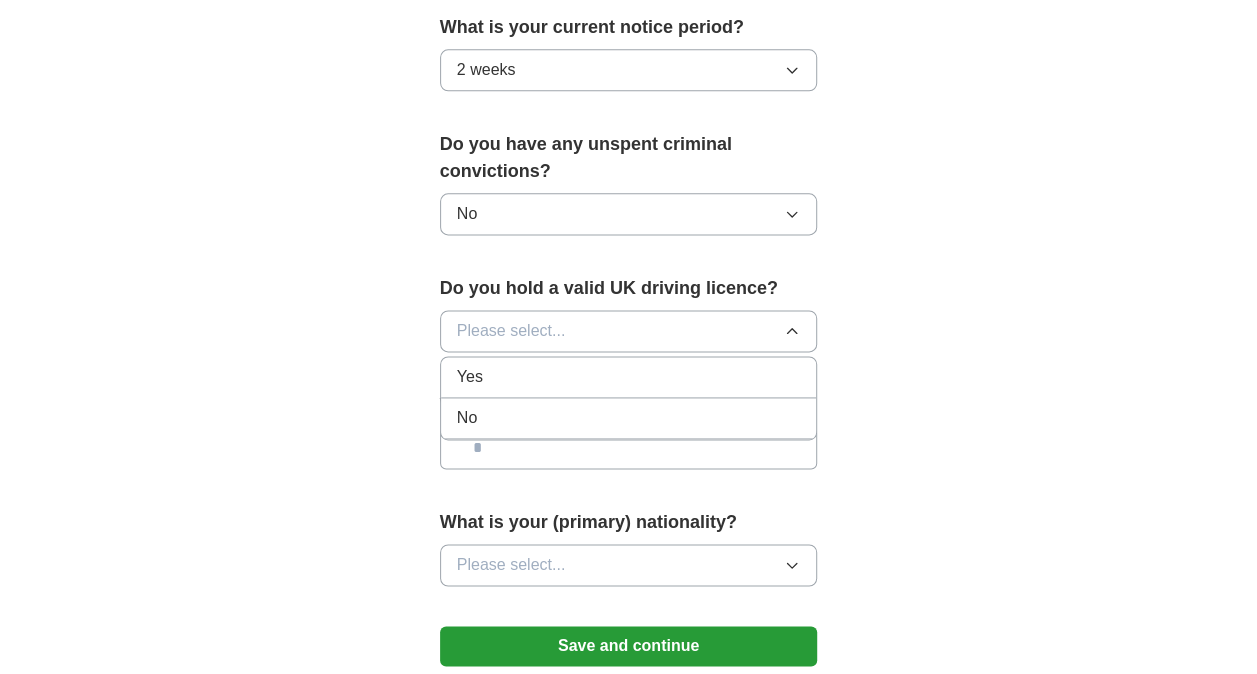 click on "Yes" at bounding box center [629, 377] 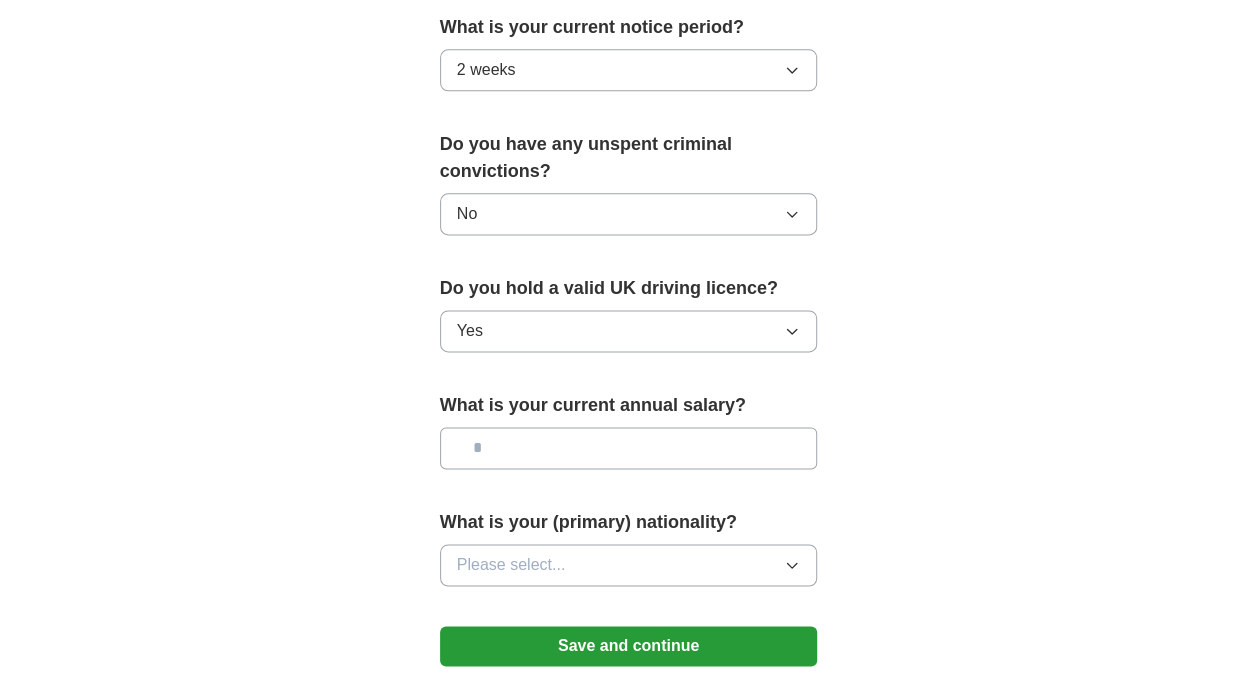 click at bounding box center (629, 448) 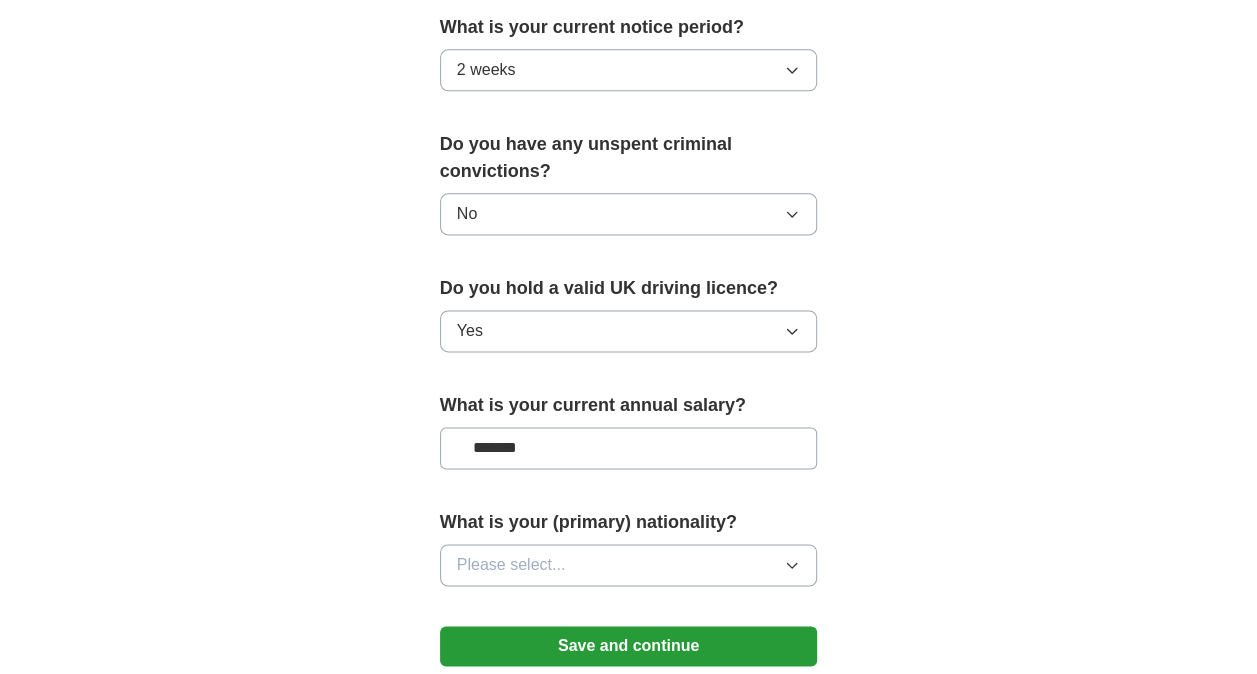type on "*******" 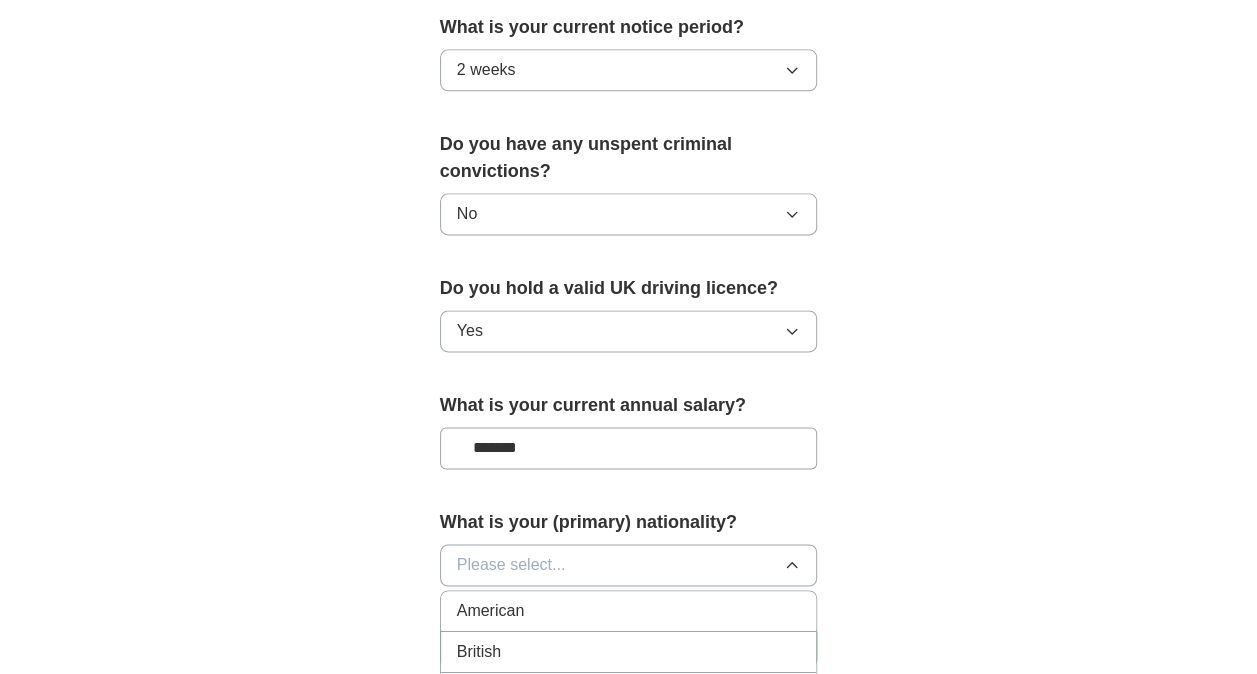 type 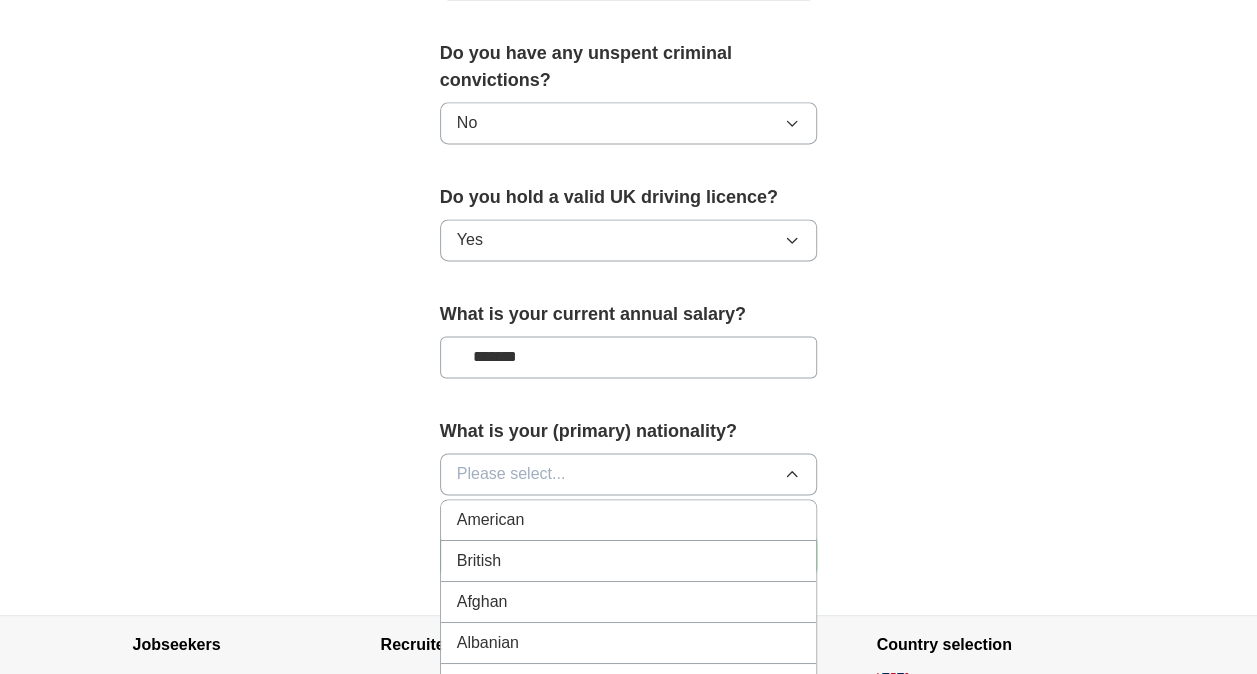 scroll, scrollTop: 1400, scrollLeft: 0, axis: vertical 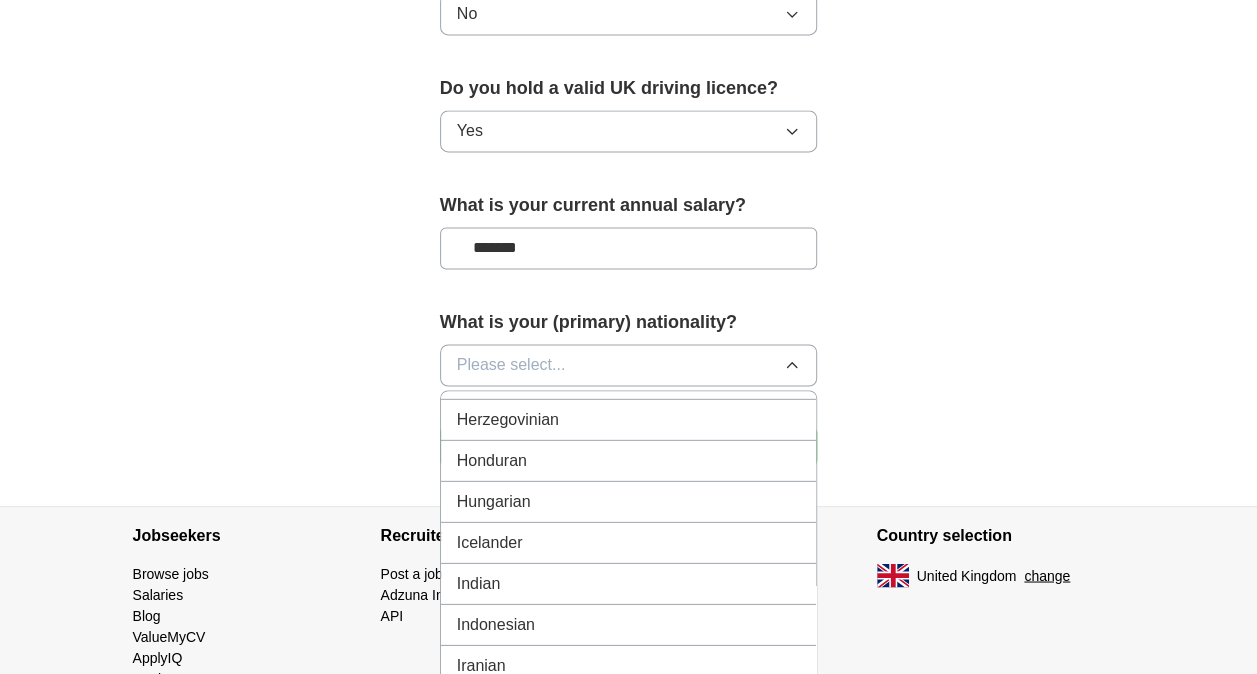 click on "Indian" at bounding box center (629, 583) 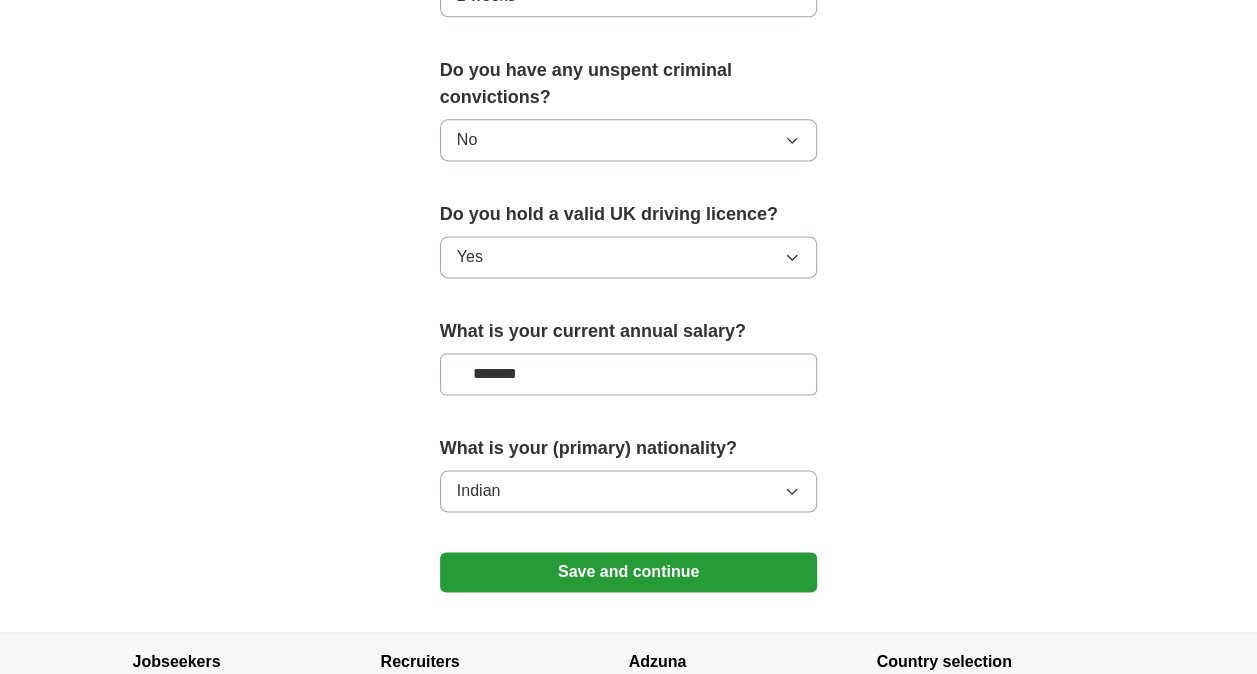 scroll, scrollTop: 1446, scrollLeft: 0, axis: vertical 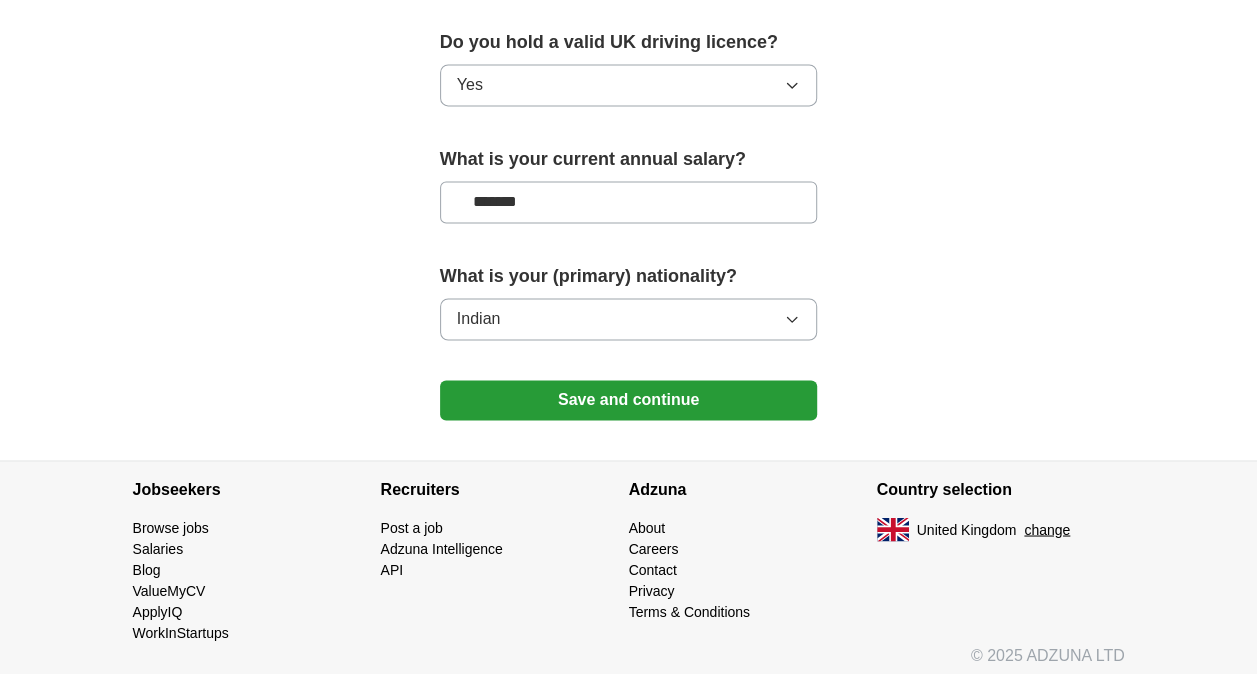 click on "Save and continue" at bounding box center [629, 400] 